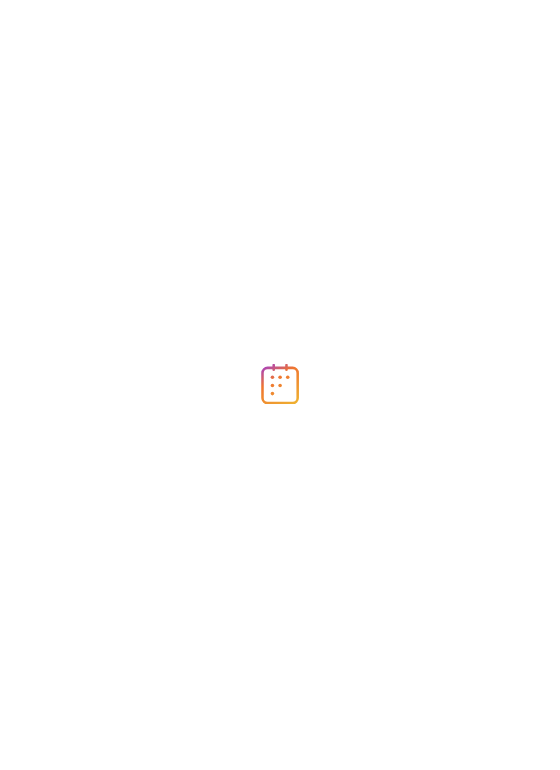 scroll, scrollTop: 0, scrollLeft: 0, axis: both 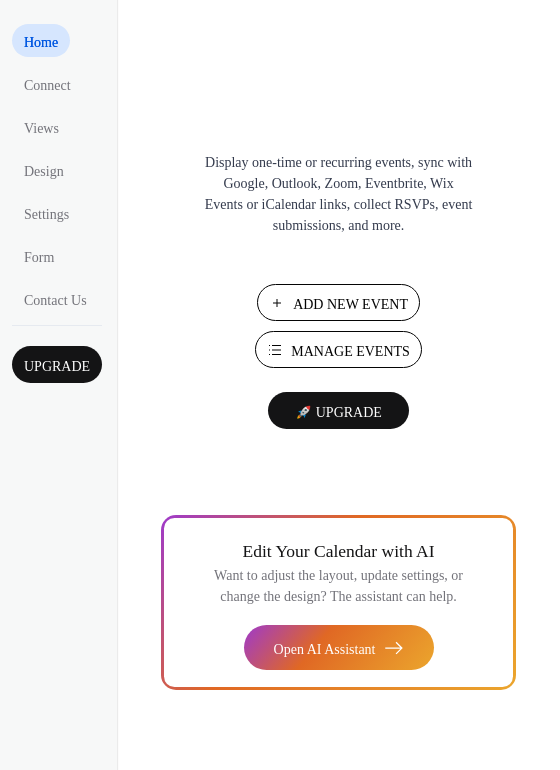 click on "Manage Events" at bounding box center (350, 351) 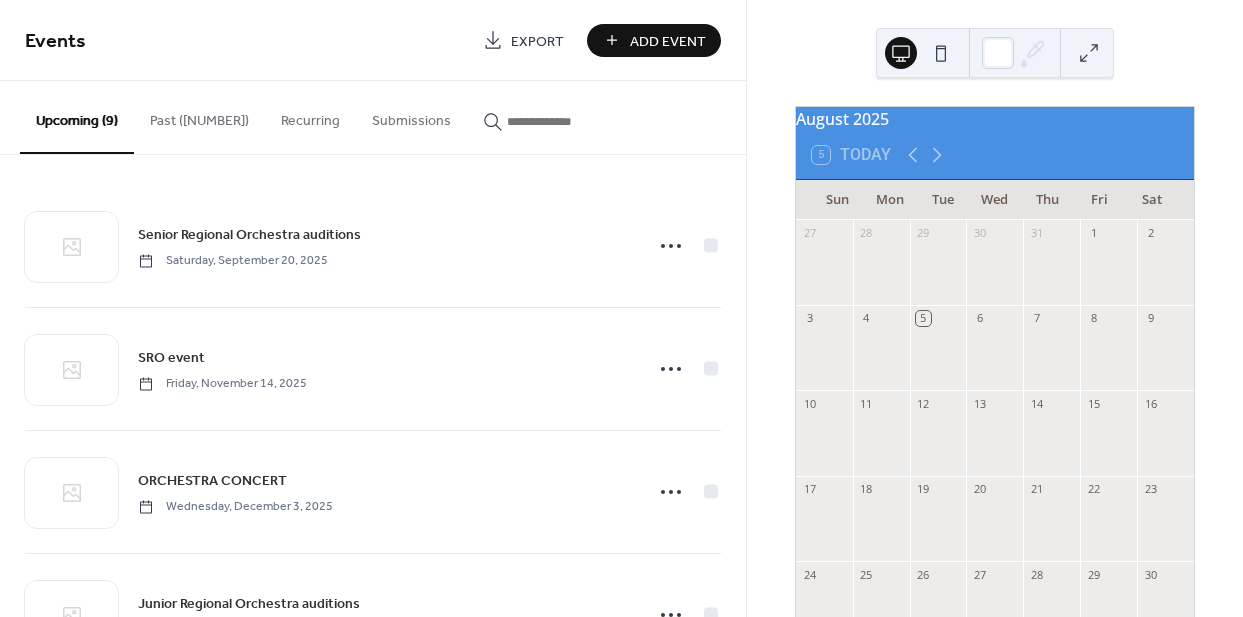 scroll, scrollTop: 0, scrollLeft: 0, axis: both 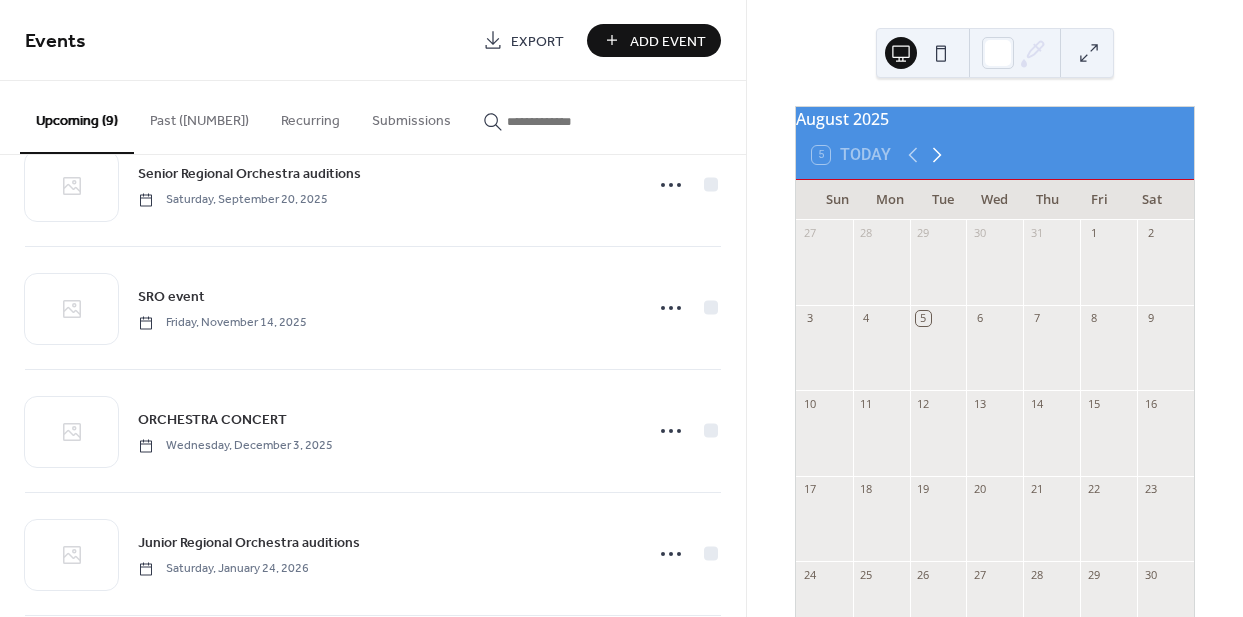 click 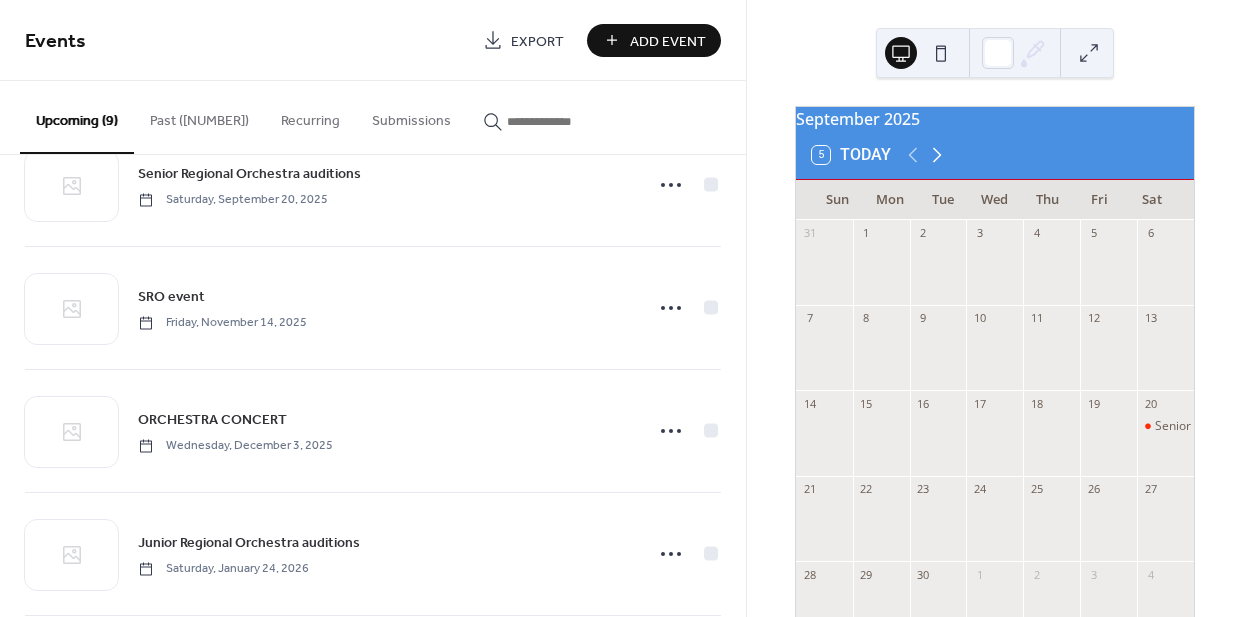 click 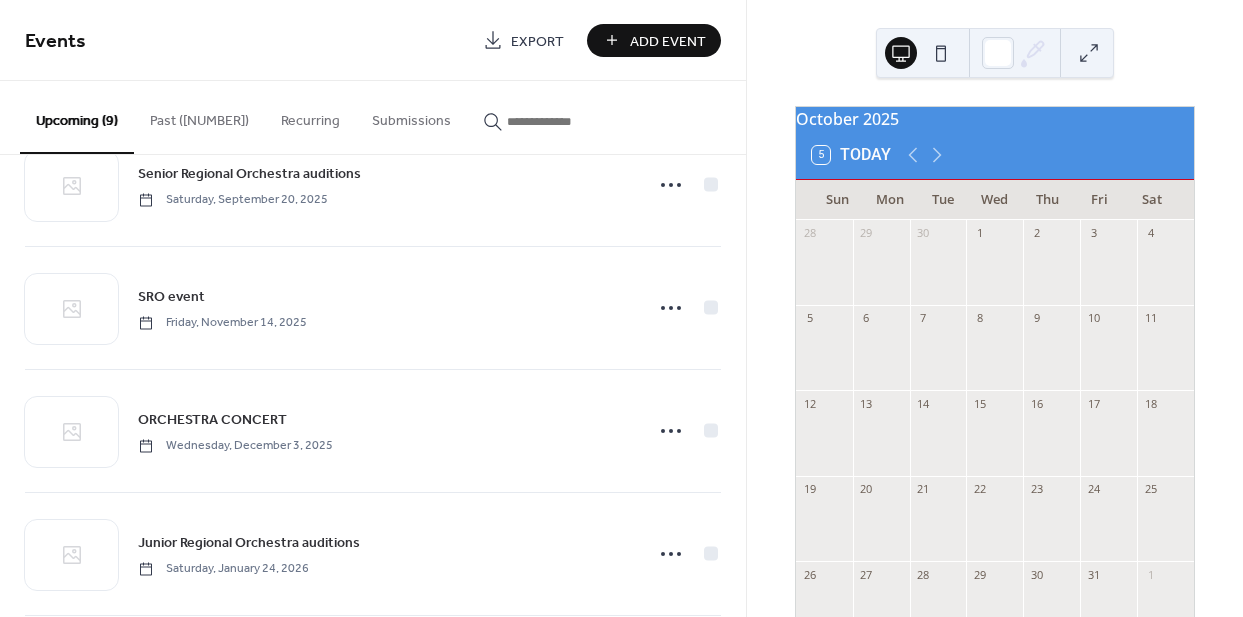click at bounding box center [994, 357] 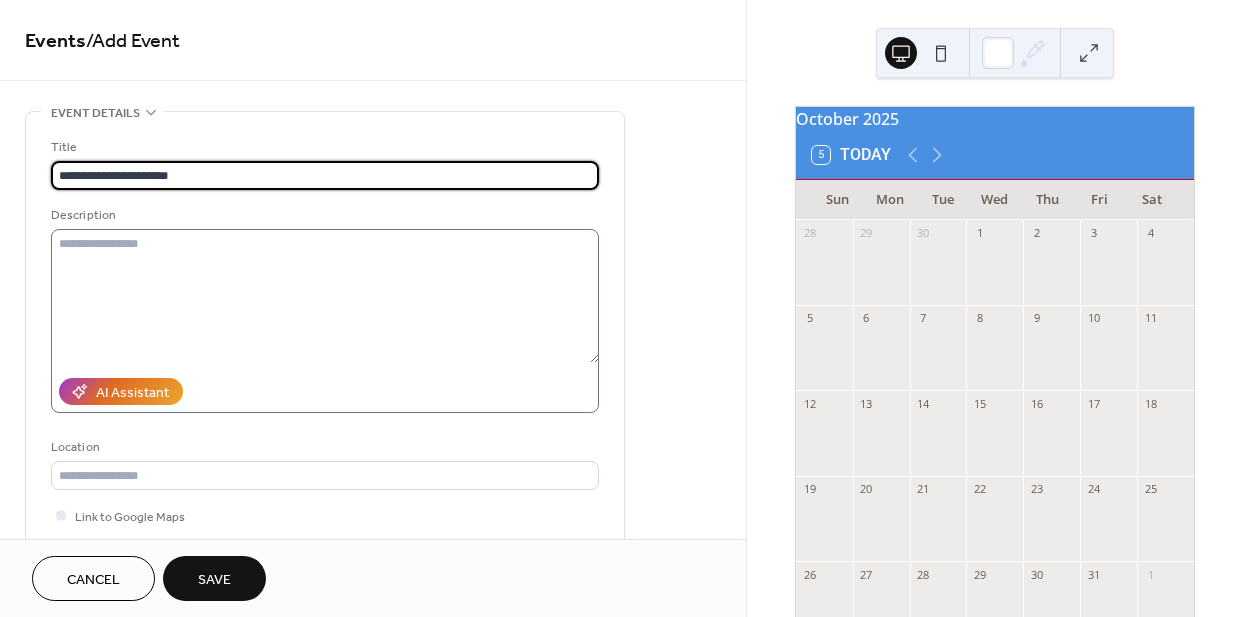 type on "**********" 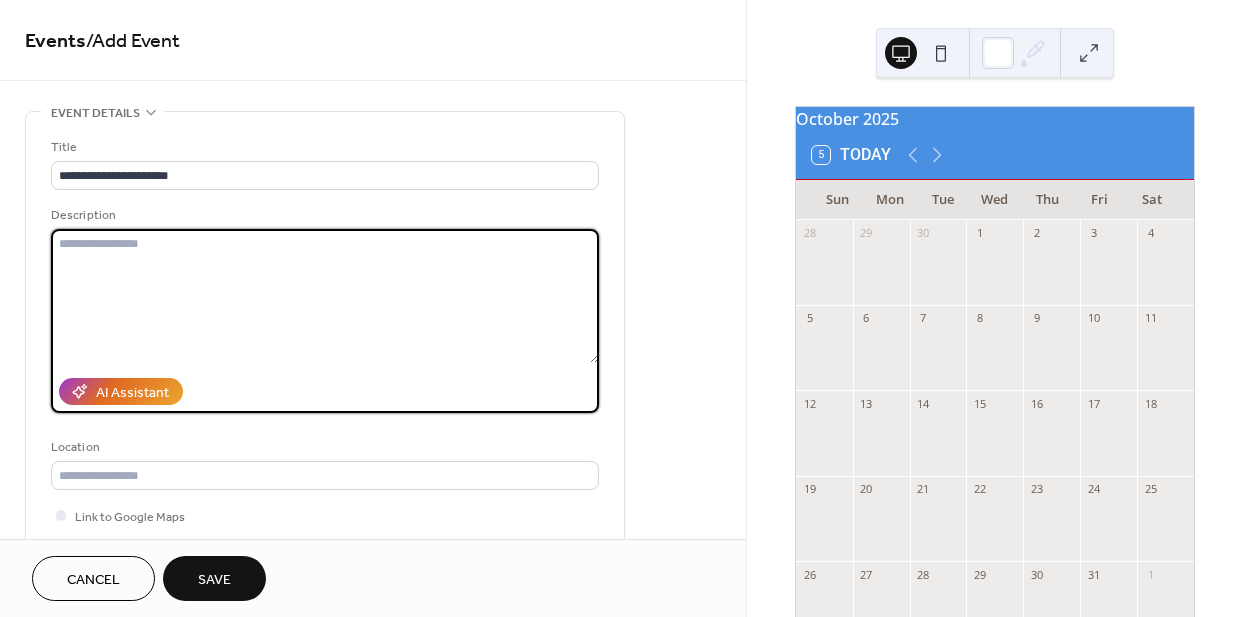 click at bounding box center (325, 296) 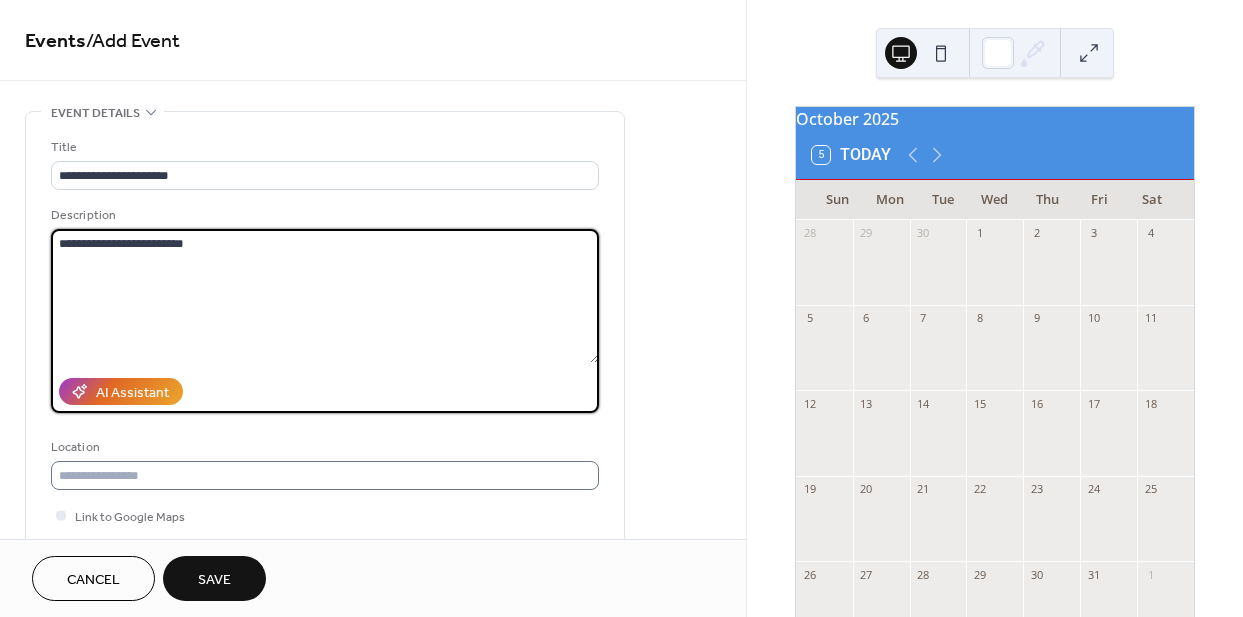 type on "**********" 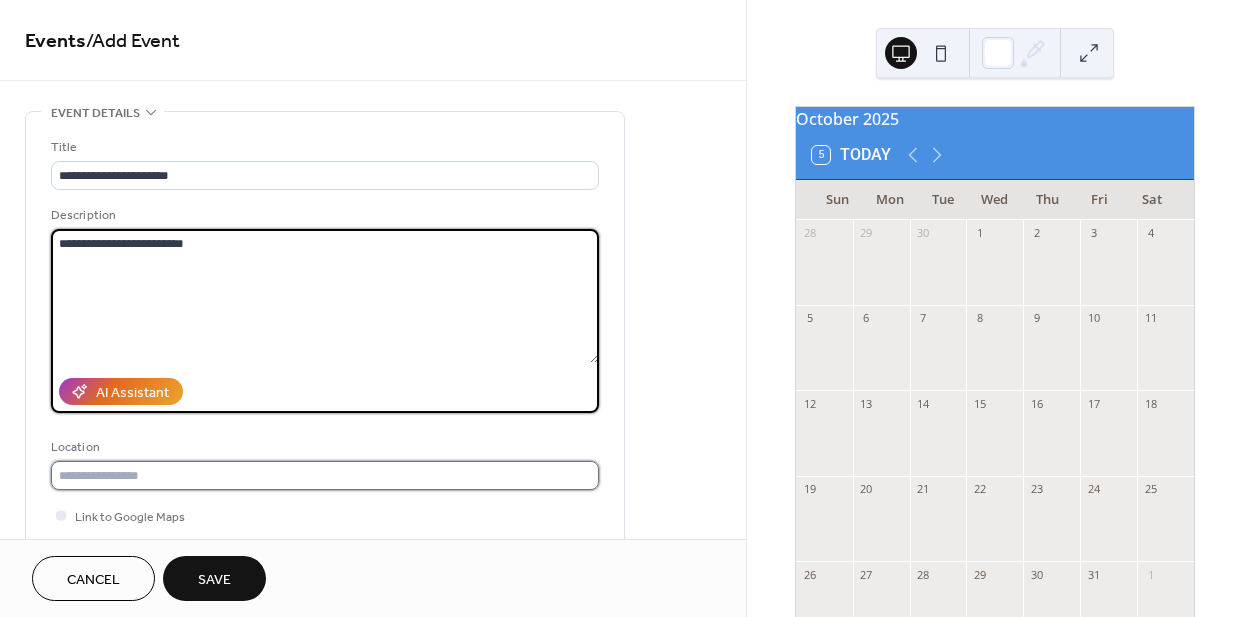 click at bounding box center (325, 475) 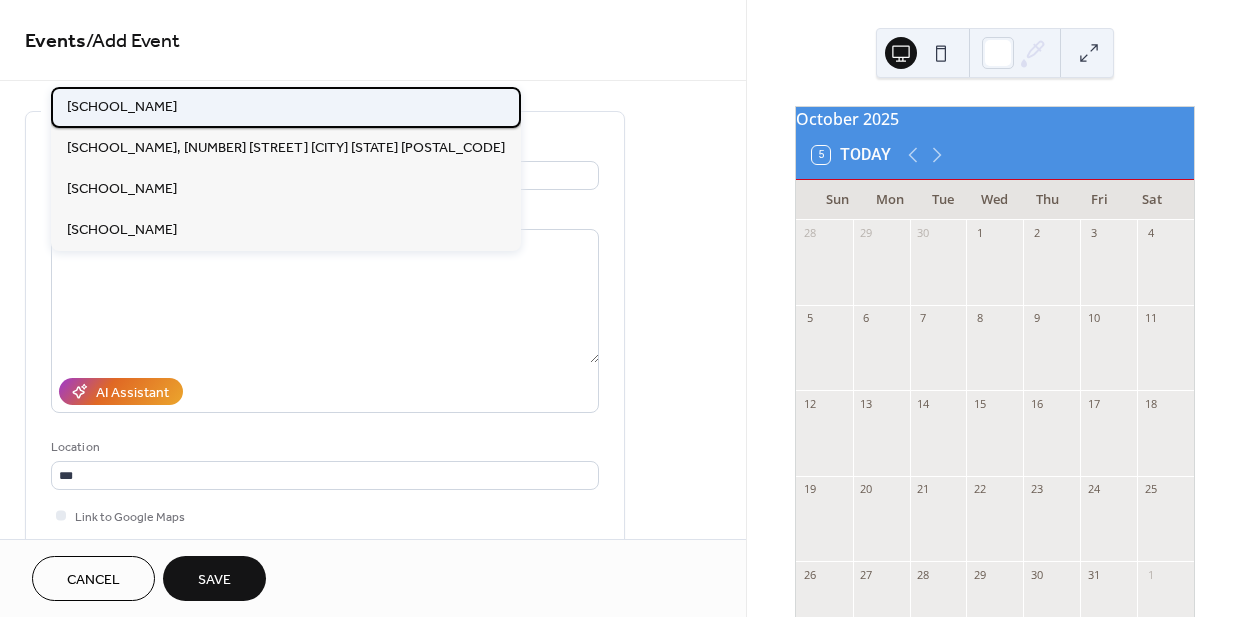 click on "Albemarle High School" at bounding box center (122, 107) 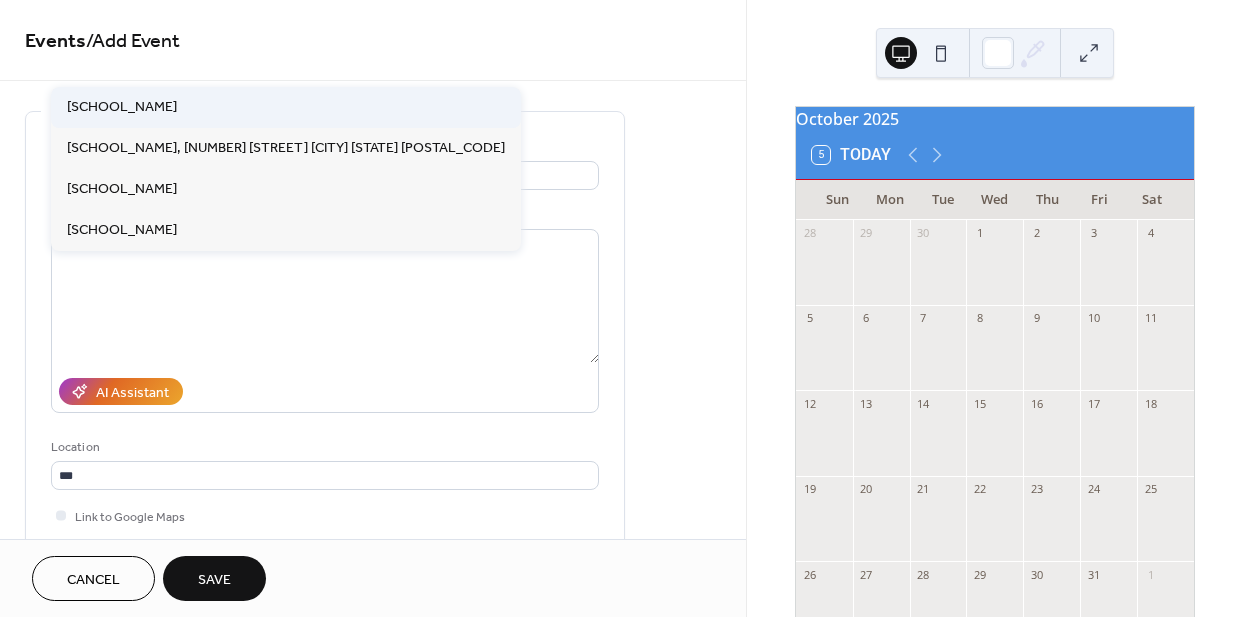 type on "**********" 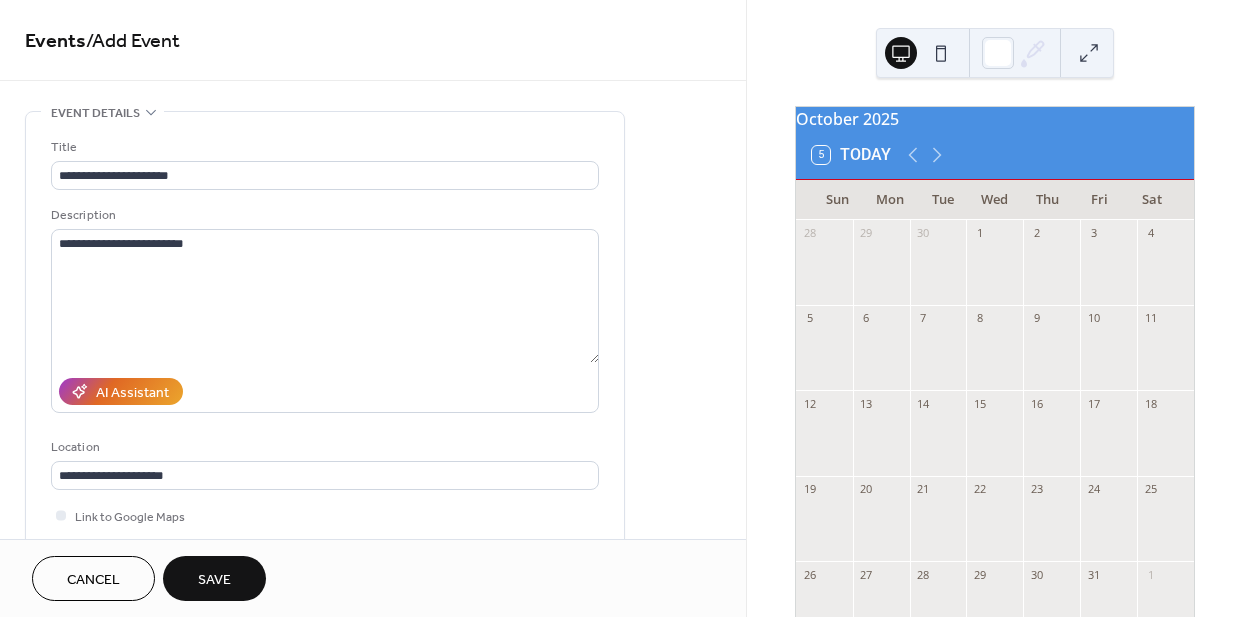 click 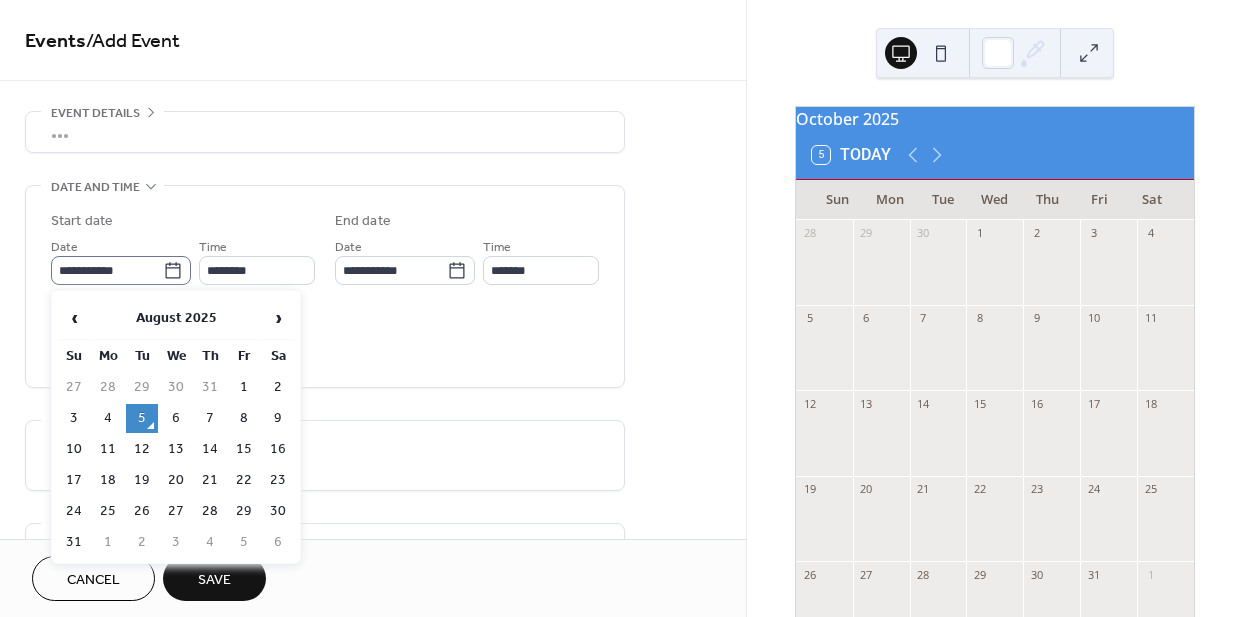 click 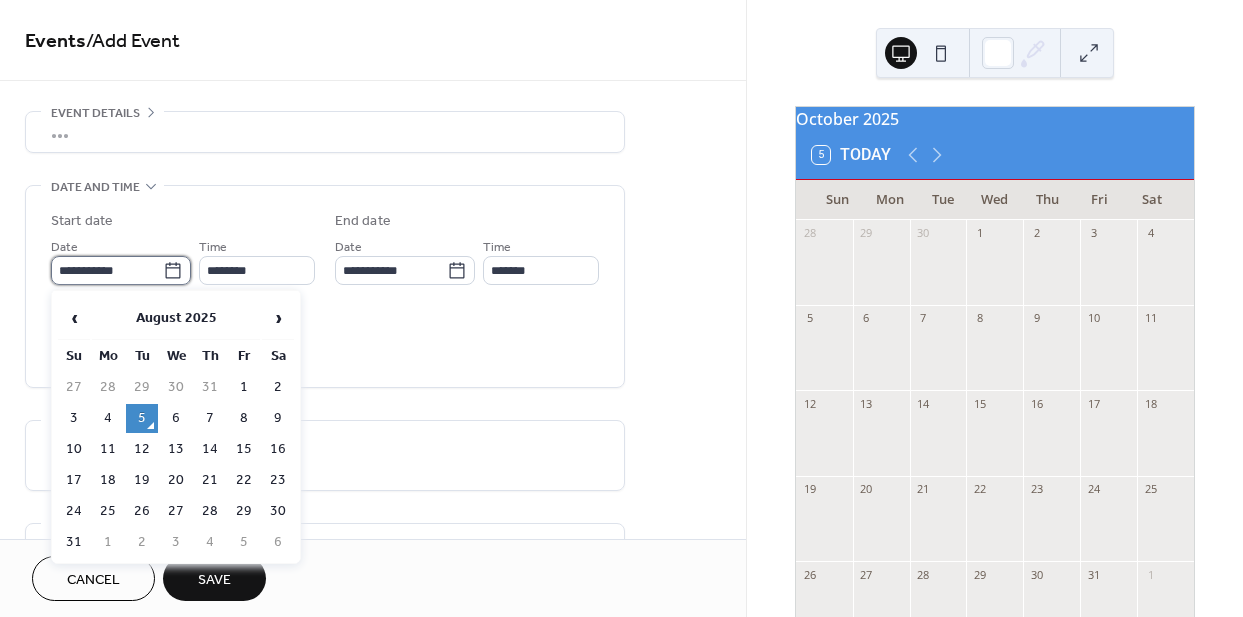 click on "**********" at bounding box center (107, 270) 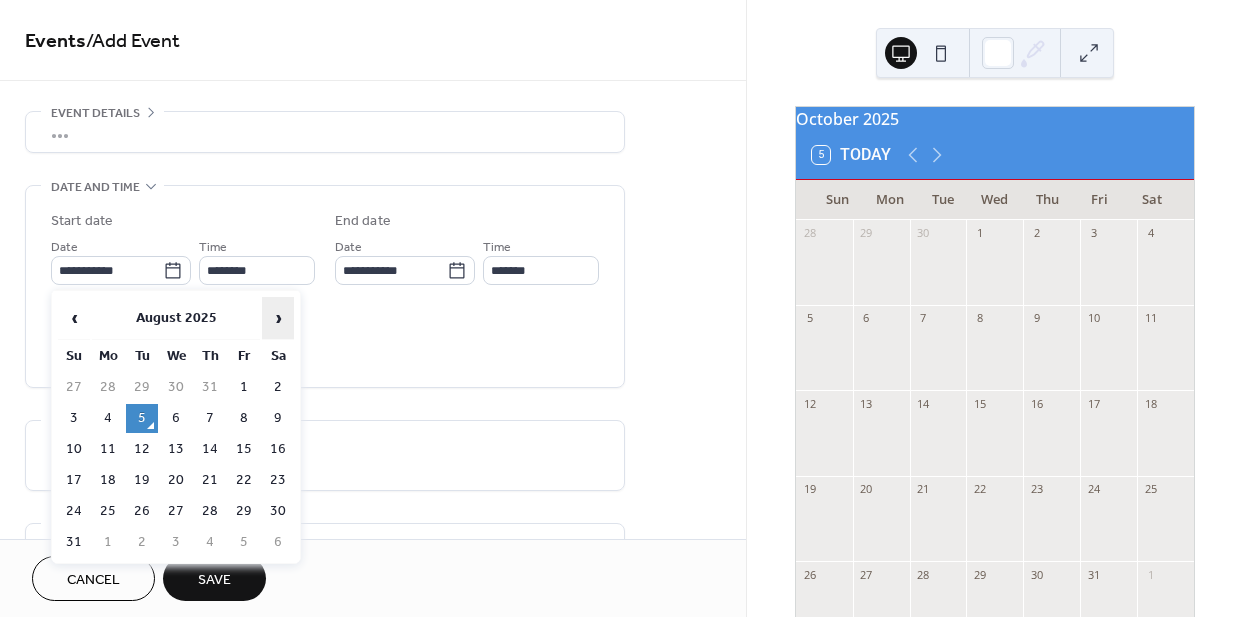 click on "›" at bounding box center (278, 318) 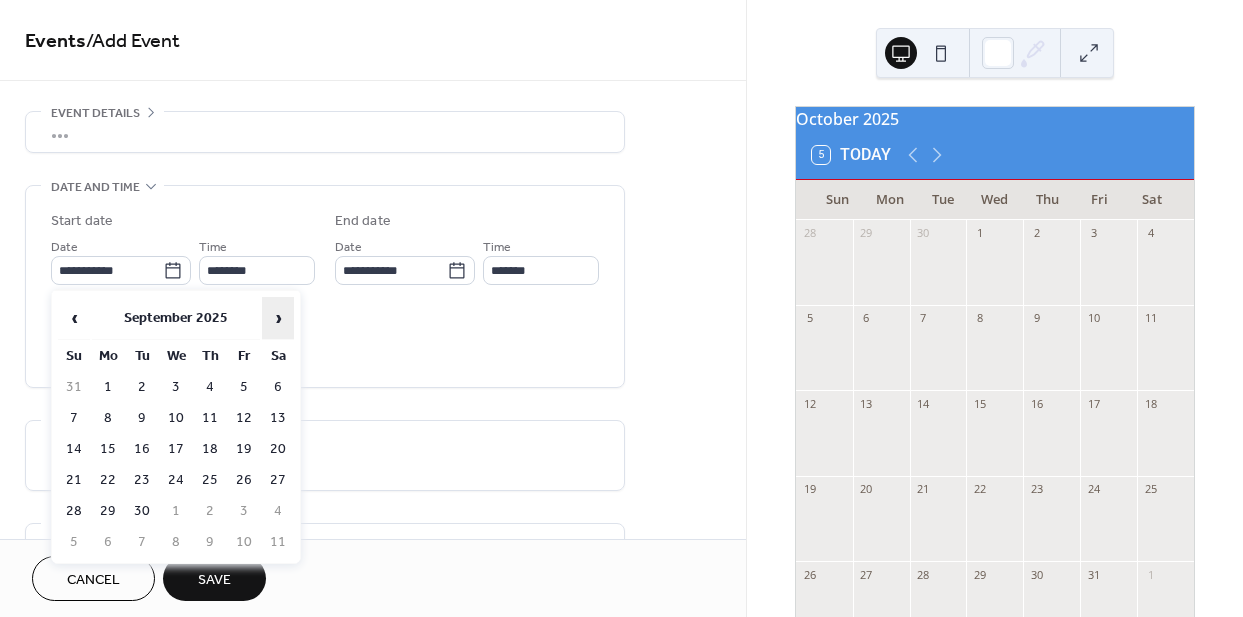 click on "›" at bounding box center [278, 318] 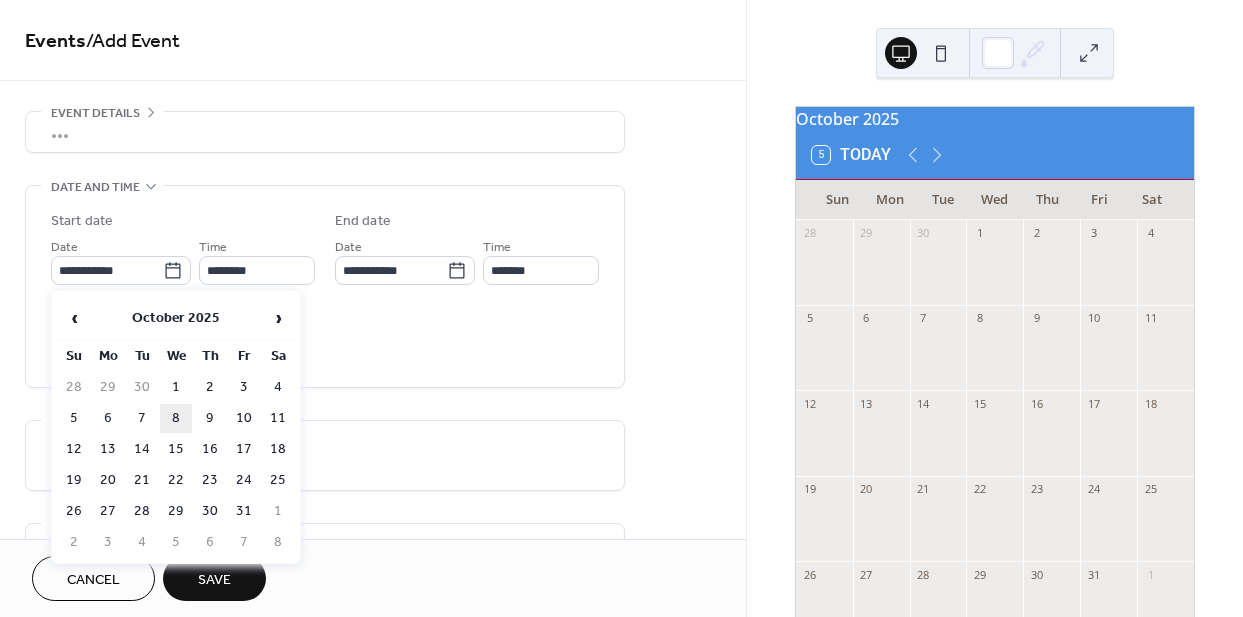 click on "8" at bounding box center [176, 418] 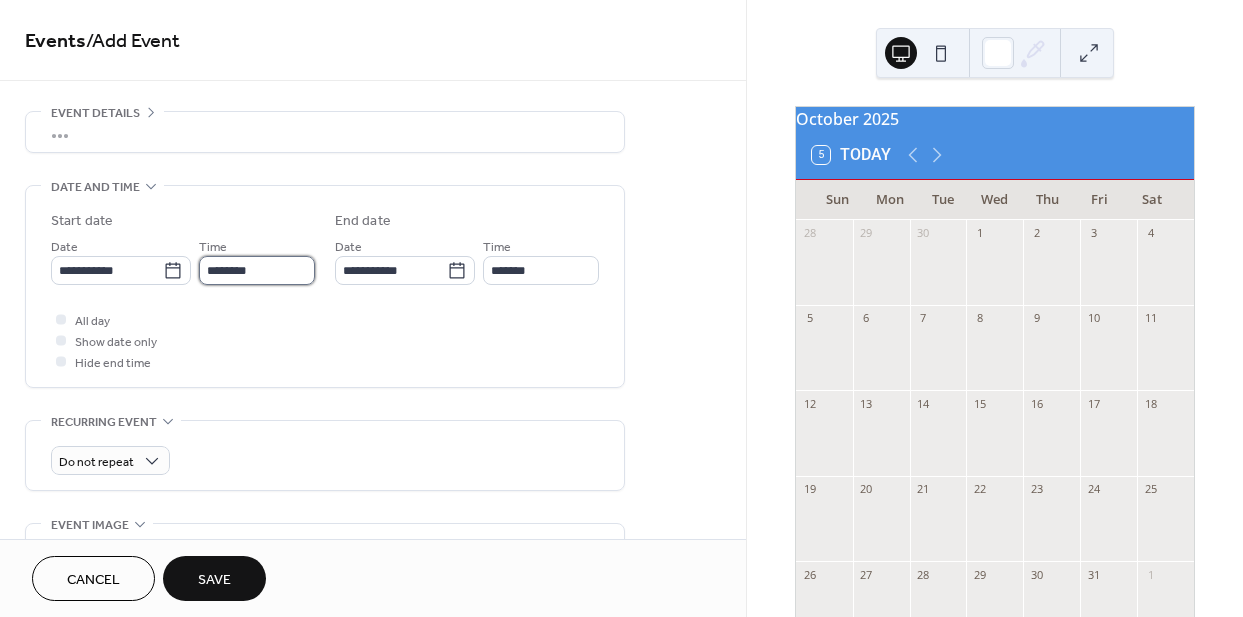 click on "********" at bounding box center [257, 270] 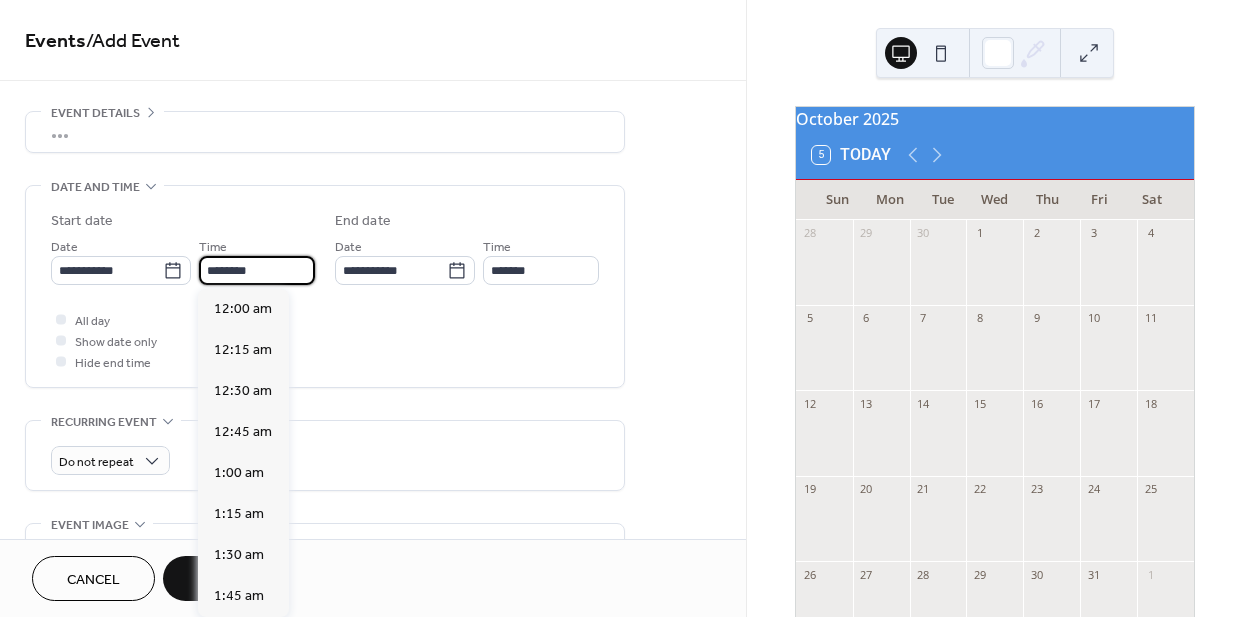scroll, scrollTop: 1944, scrollLeft: 0, axis: vertical 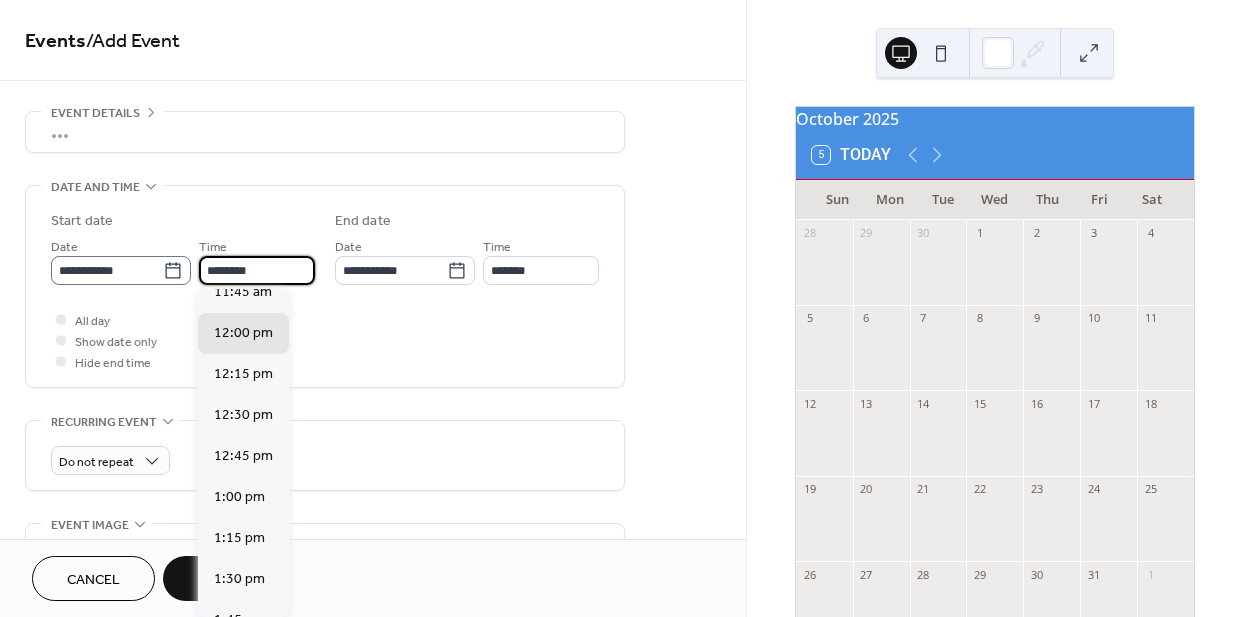 drag, startPoint x: 217, startPoint y: 267, endPoint x: 170, endPoint y: 267, distance: 47 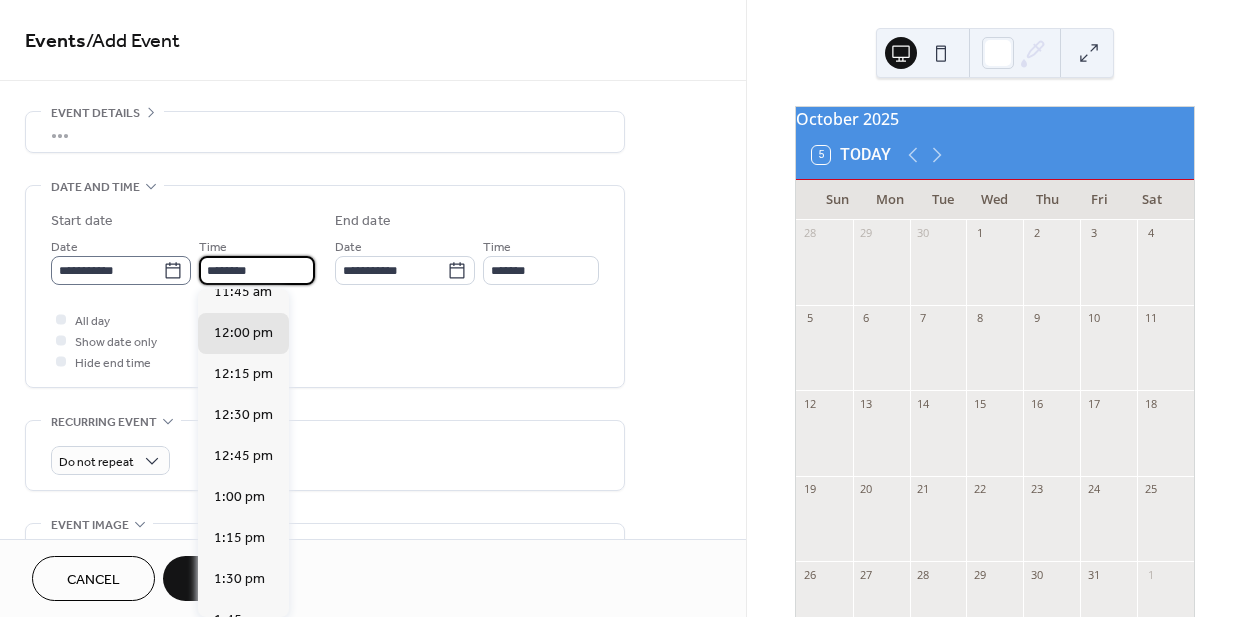 click on "**********" at bounding box center [183, 260] 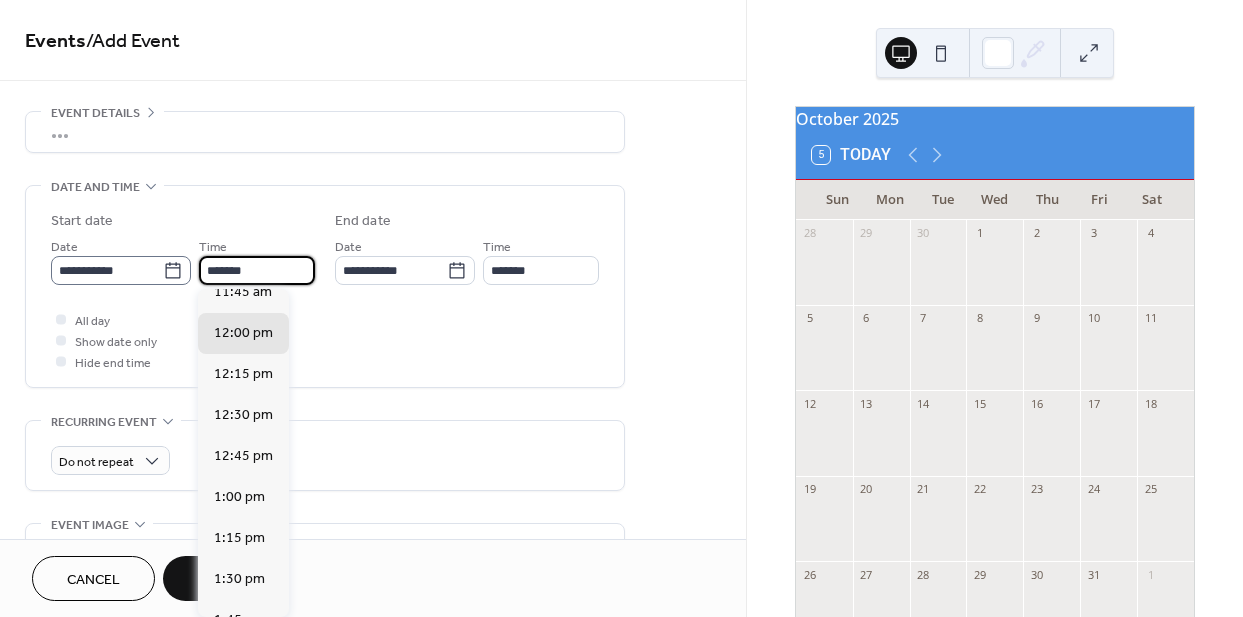 scroll, scrollTop: 3078, scrollLeft: 0, axis: vertical 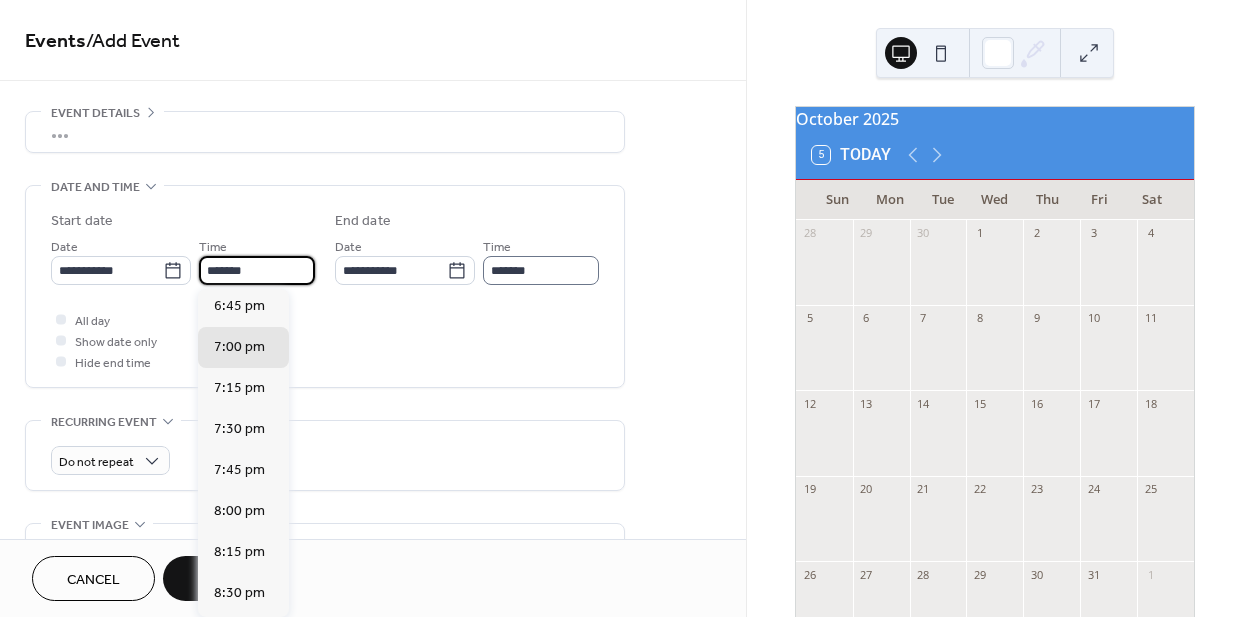 type on "*******" 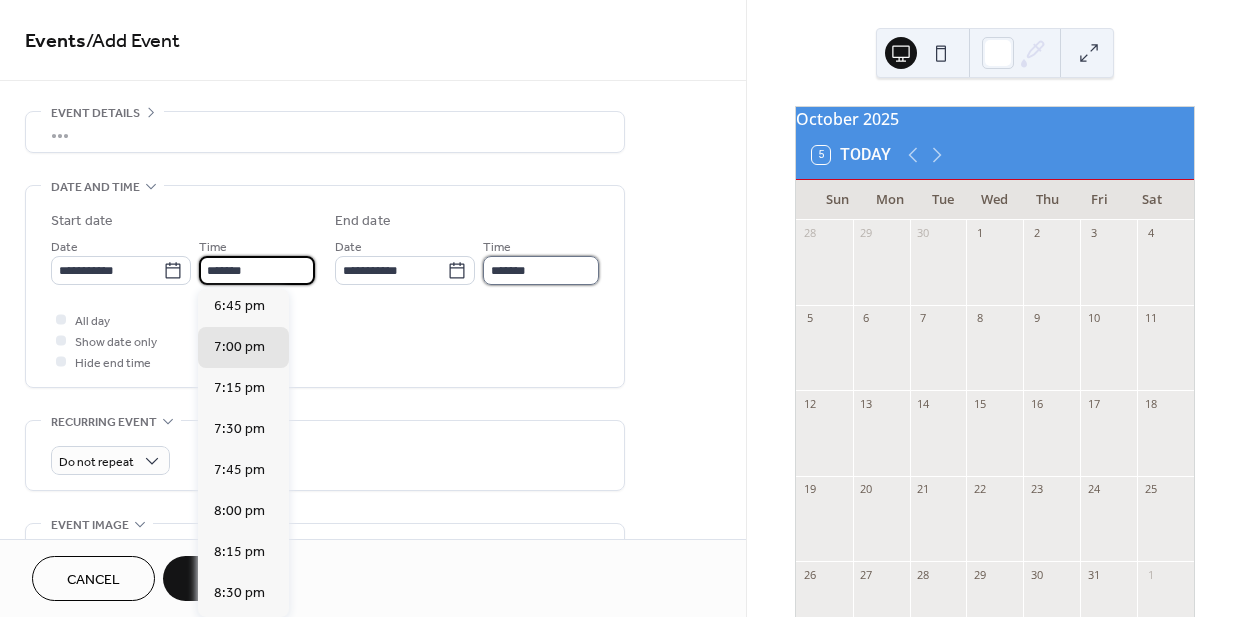 type on "*******" 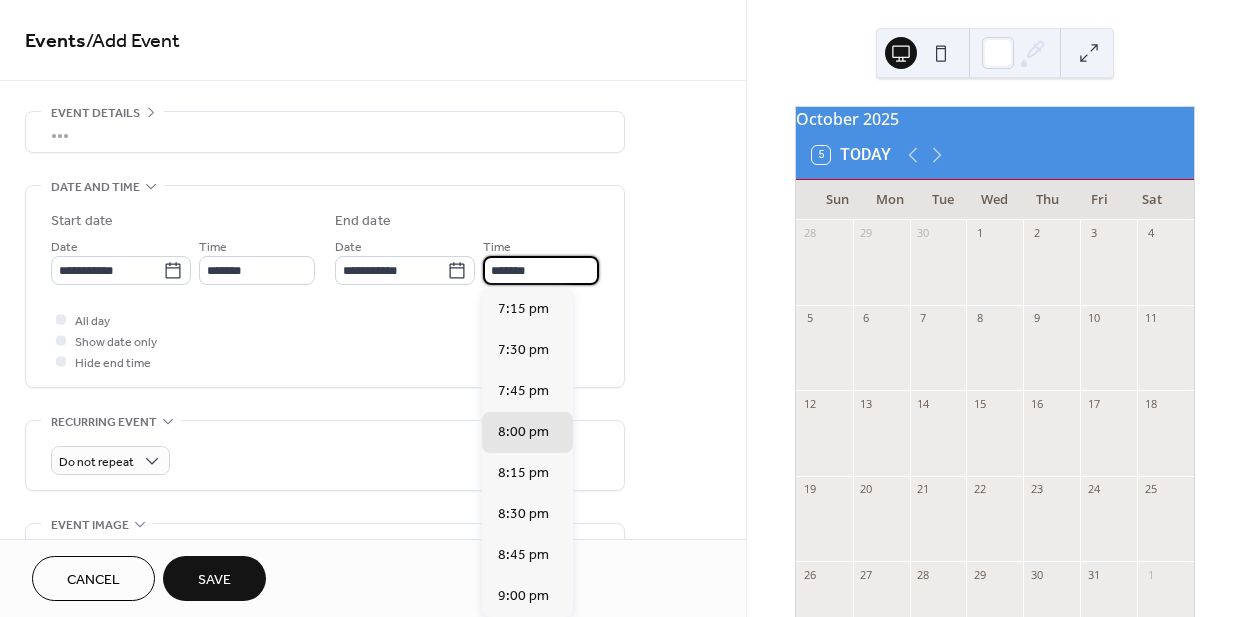 drag, startPoint x: 493, startPoint y: 268, endPoint x: 478, endPoint y: 268, distance: 15 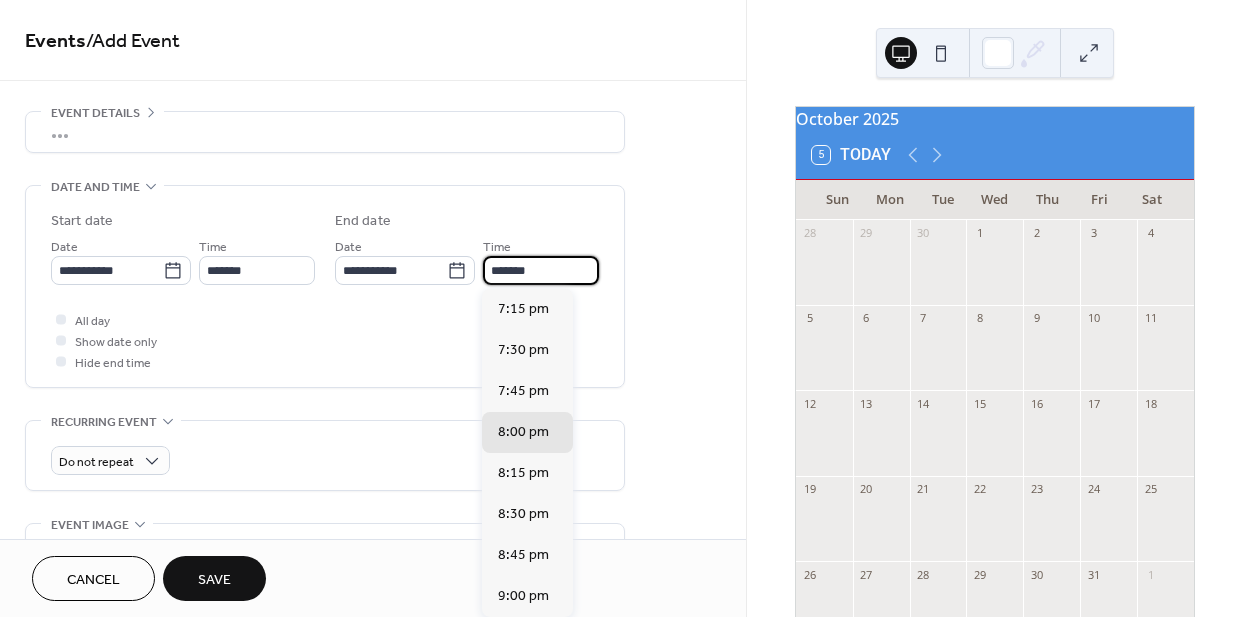 click on "**********" at bounding box center [467, 260] 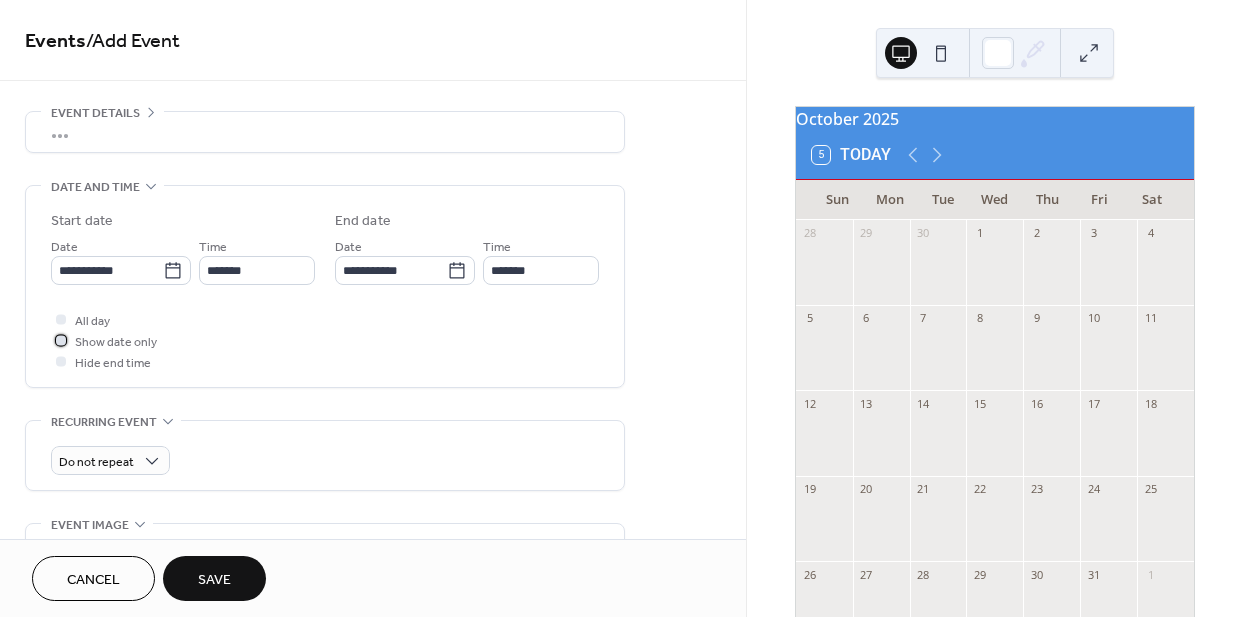 click at bounding box center (61, 340) 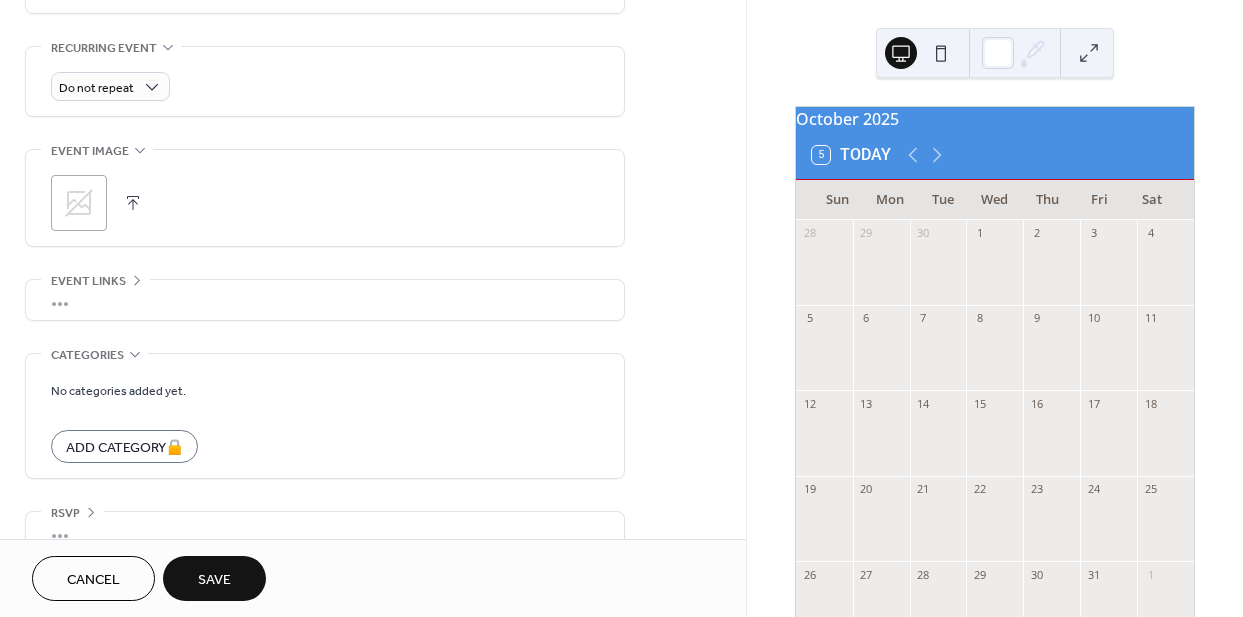 scroll, scrollTop: 408, scrollLeft: 0, axis: vertical 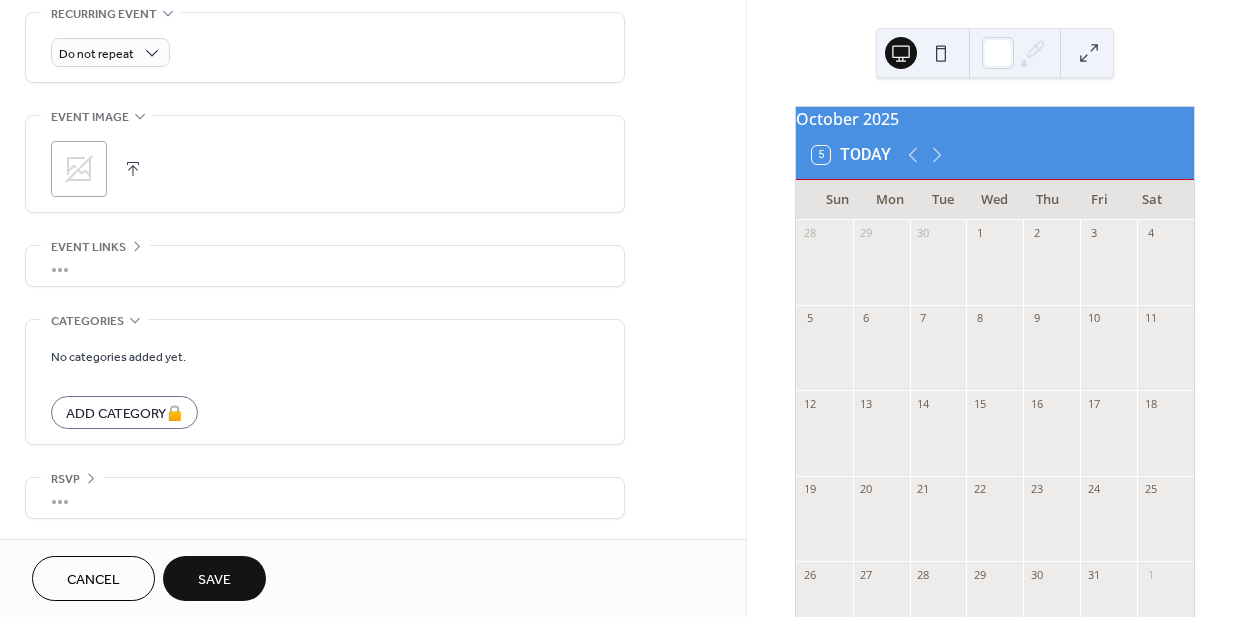 click on "Save" at bounding box center (214, 580) 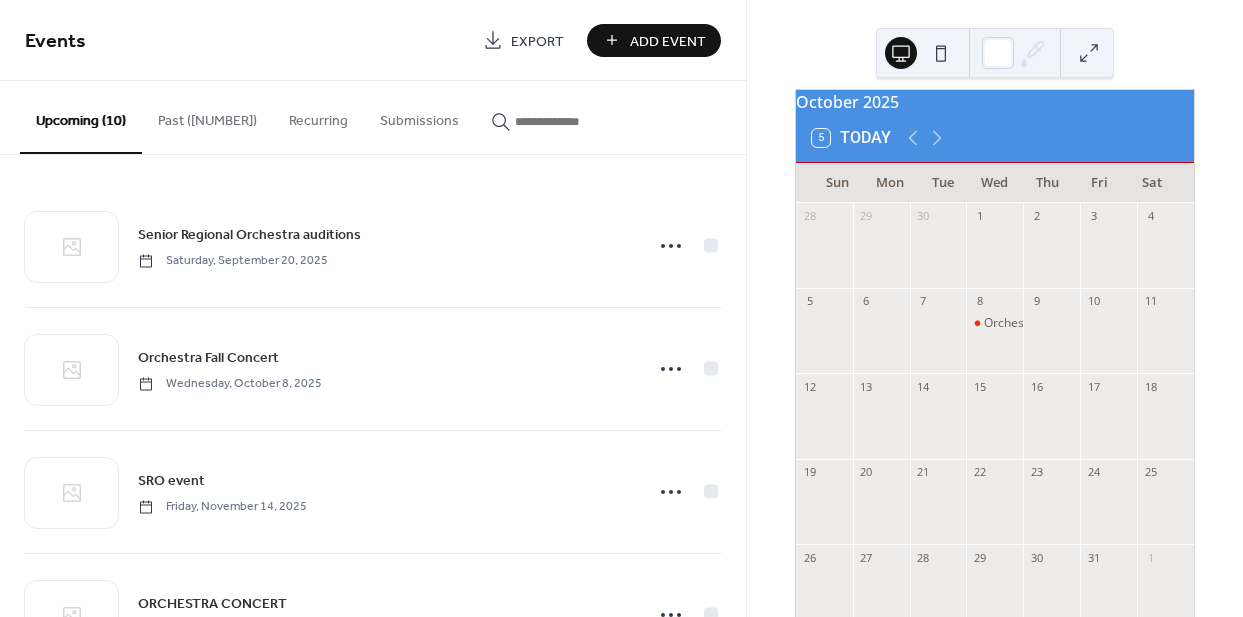 scroll, scrollTop: 0, scrollLeft: 0, axis: both 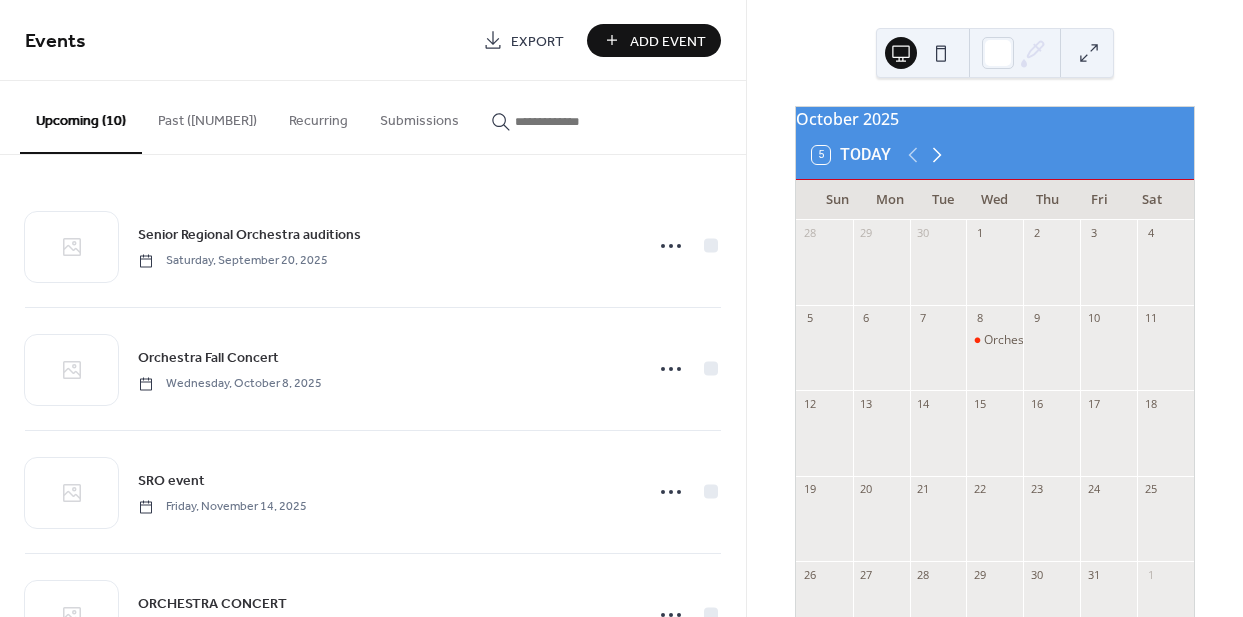 click 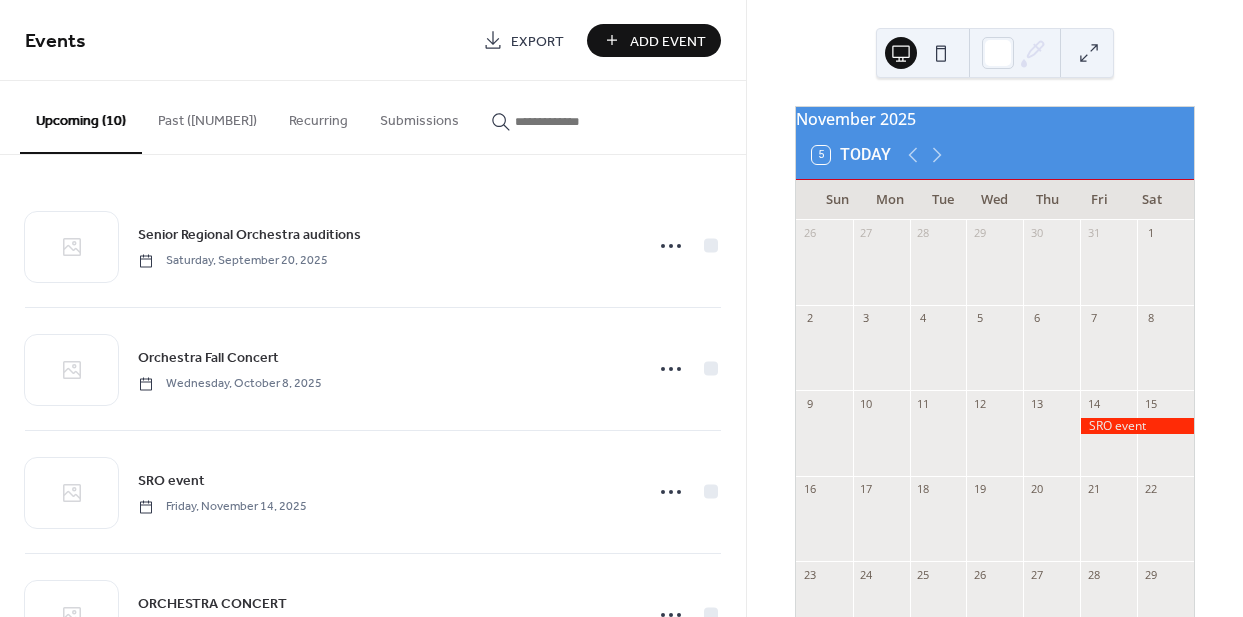 click on "Add Event" at bounding box center [668, 41] 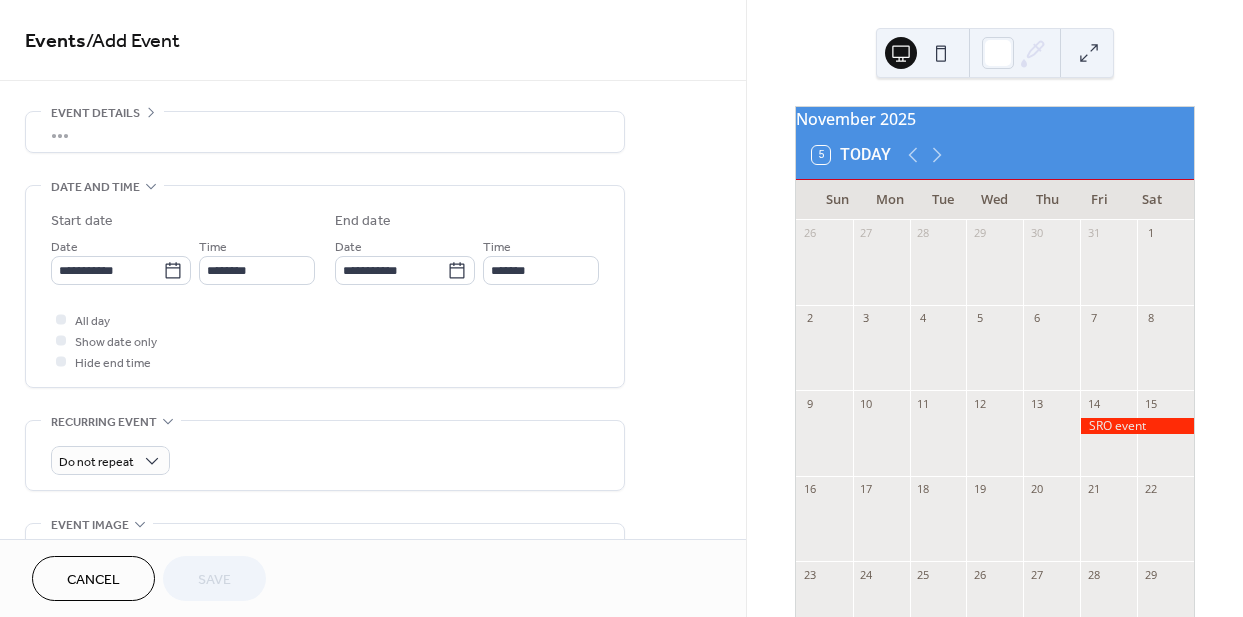 scroll, scrollTop: 63, scrollLeft: 0, axis: vertical 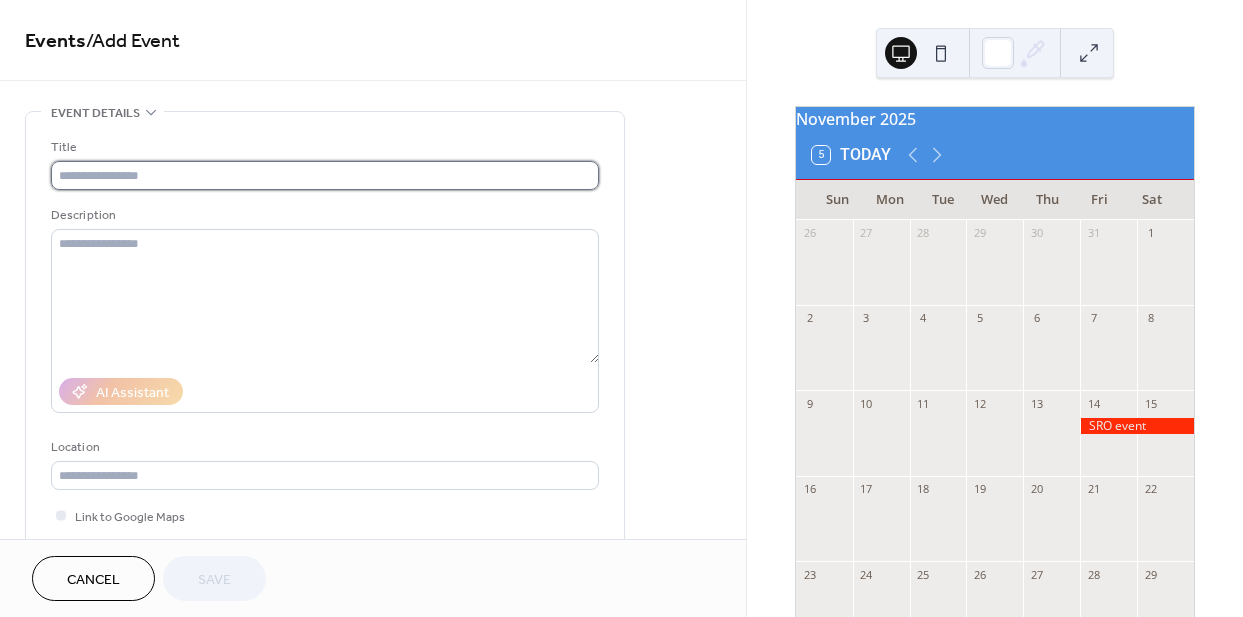 click at bounding box center [325, 175] 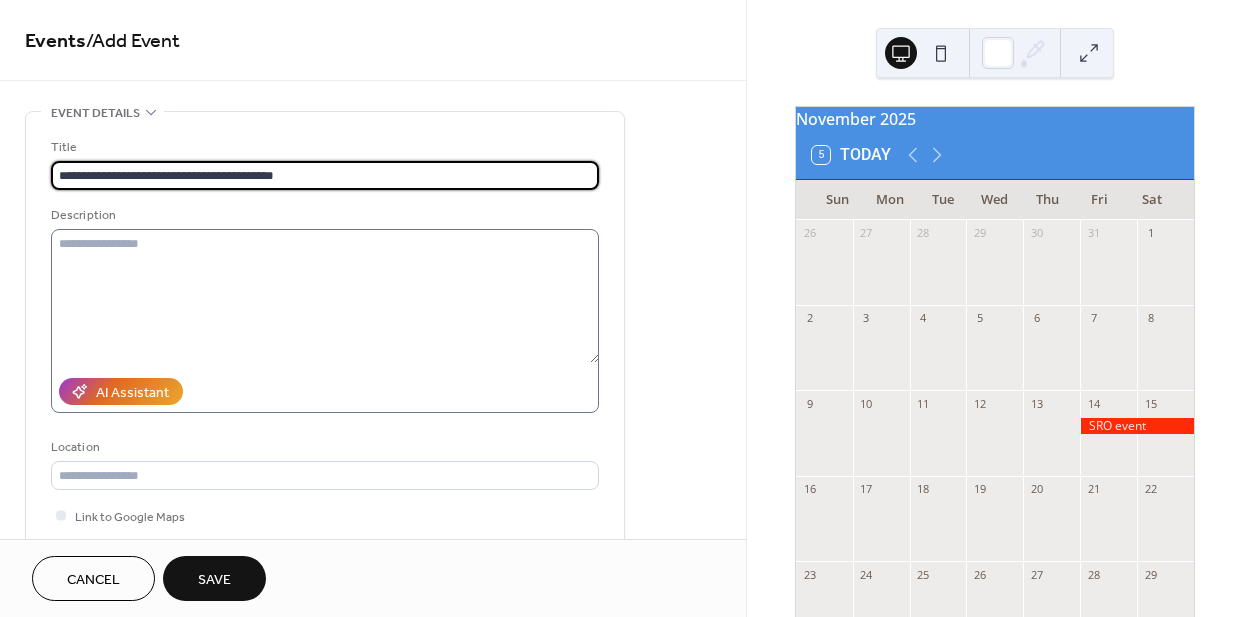 type on "**********" 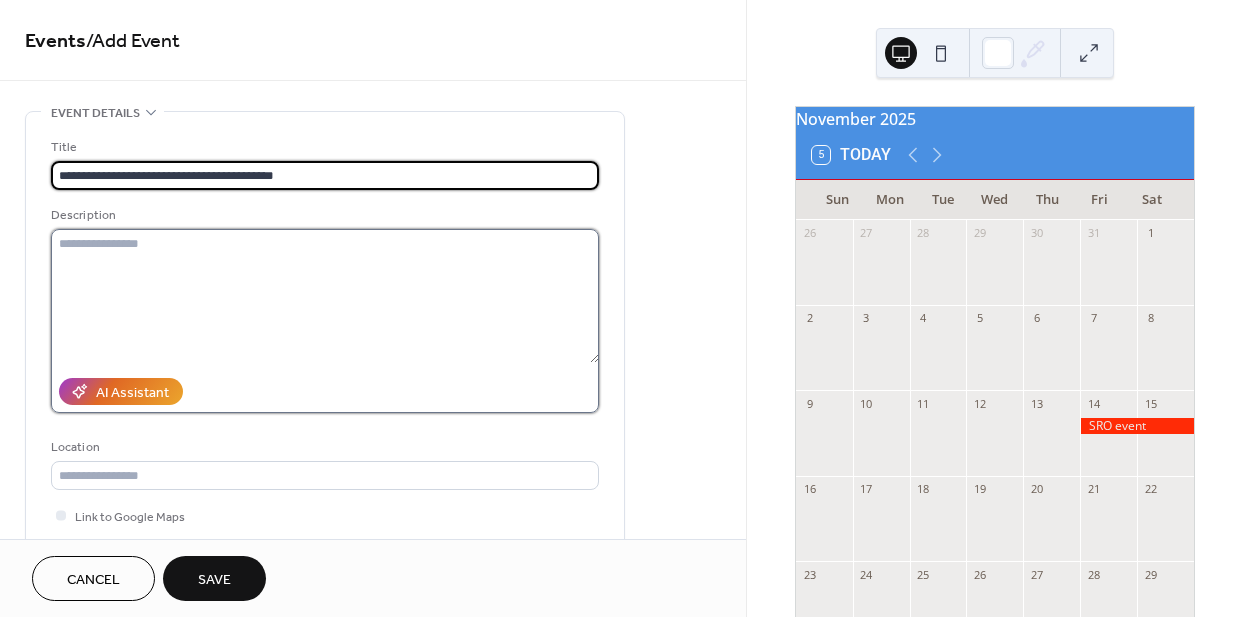 click at bounding box center [325, 296] 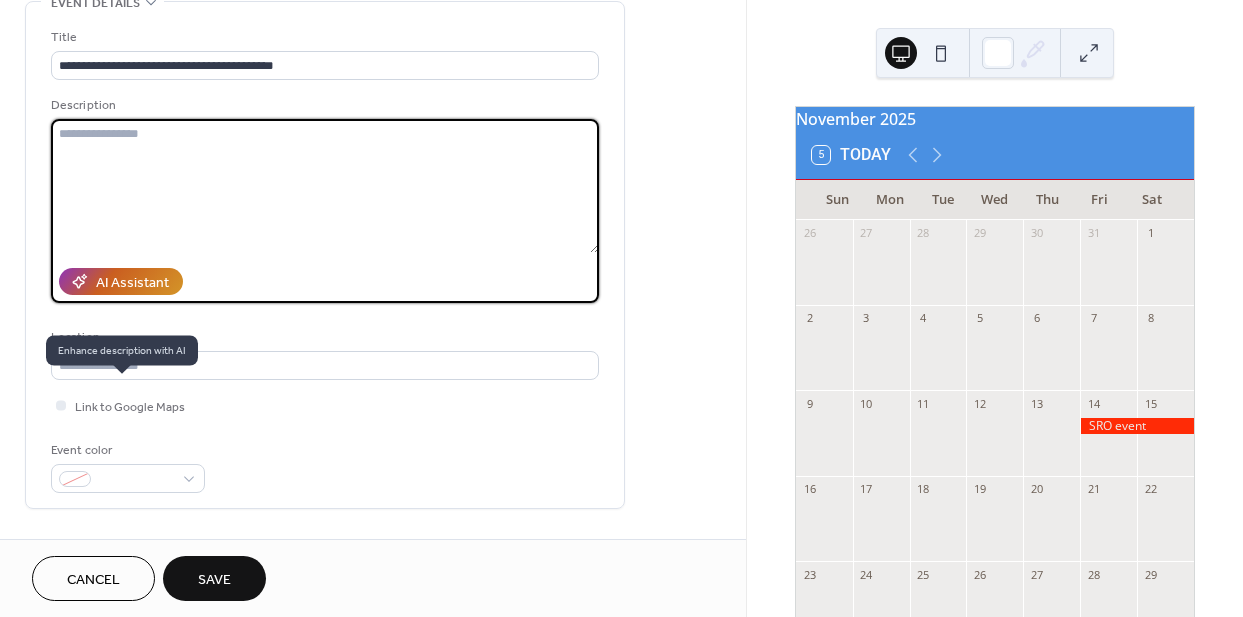scroll, scrollTop: 128, scrollLeft: 0, axis: vertical 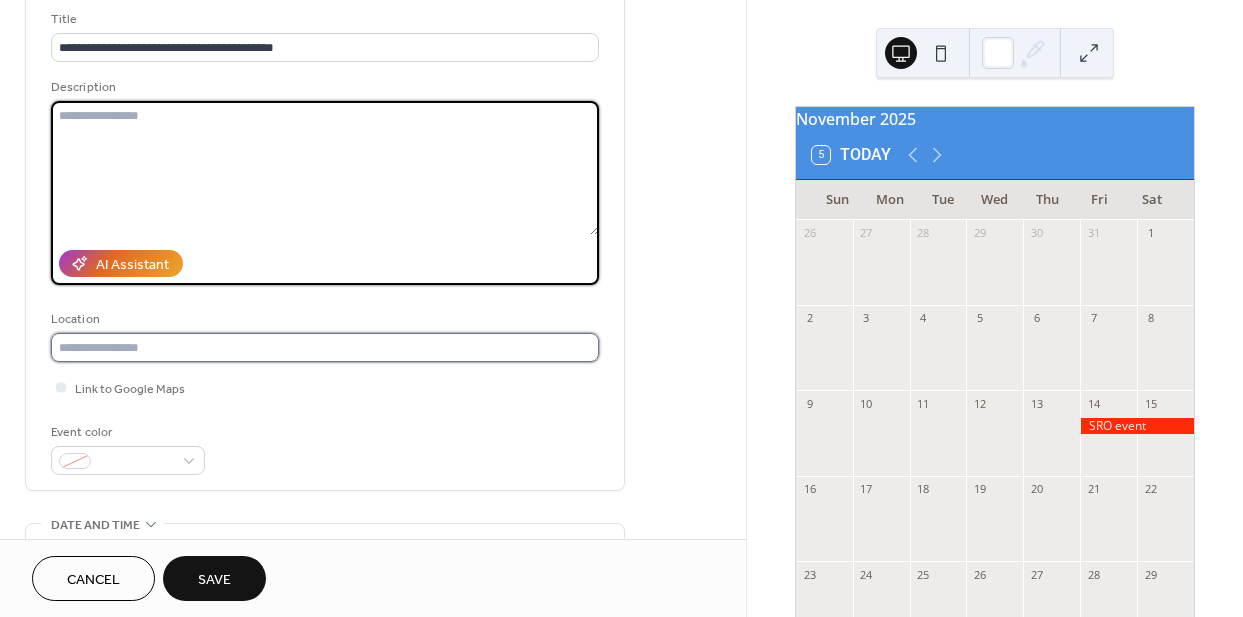 click at bounding box center (325, 347) 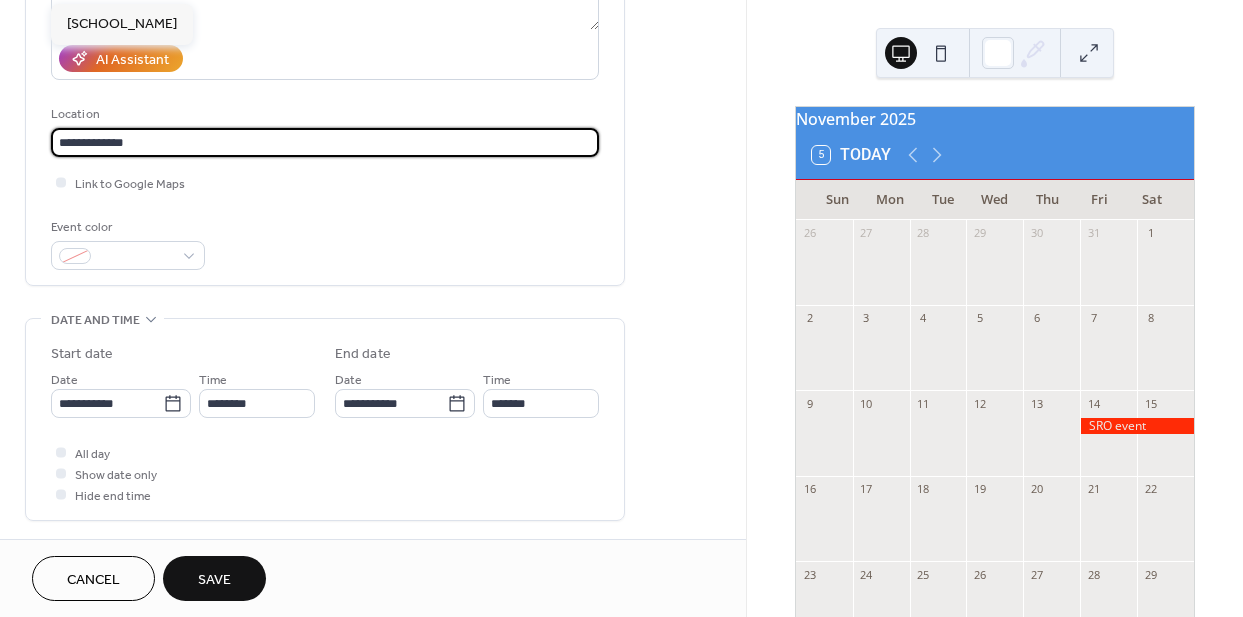 scroll, scrollTop: 375, scrollLeft: 0, axis: vertical 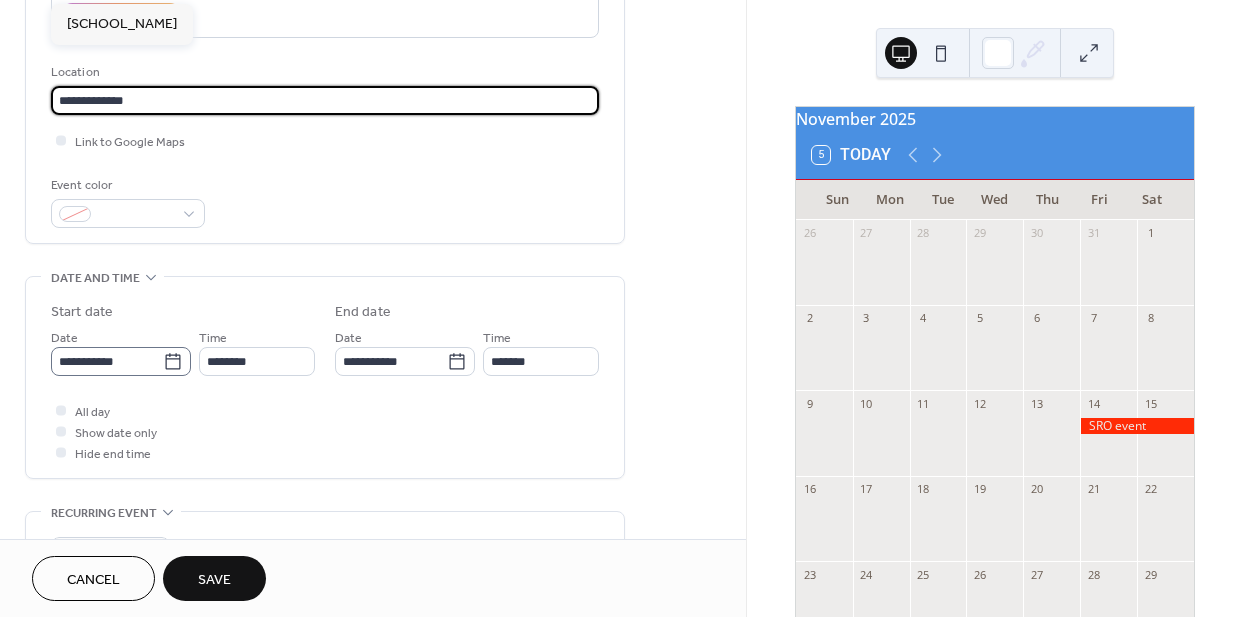 type on "**********" 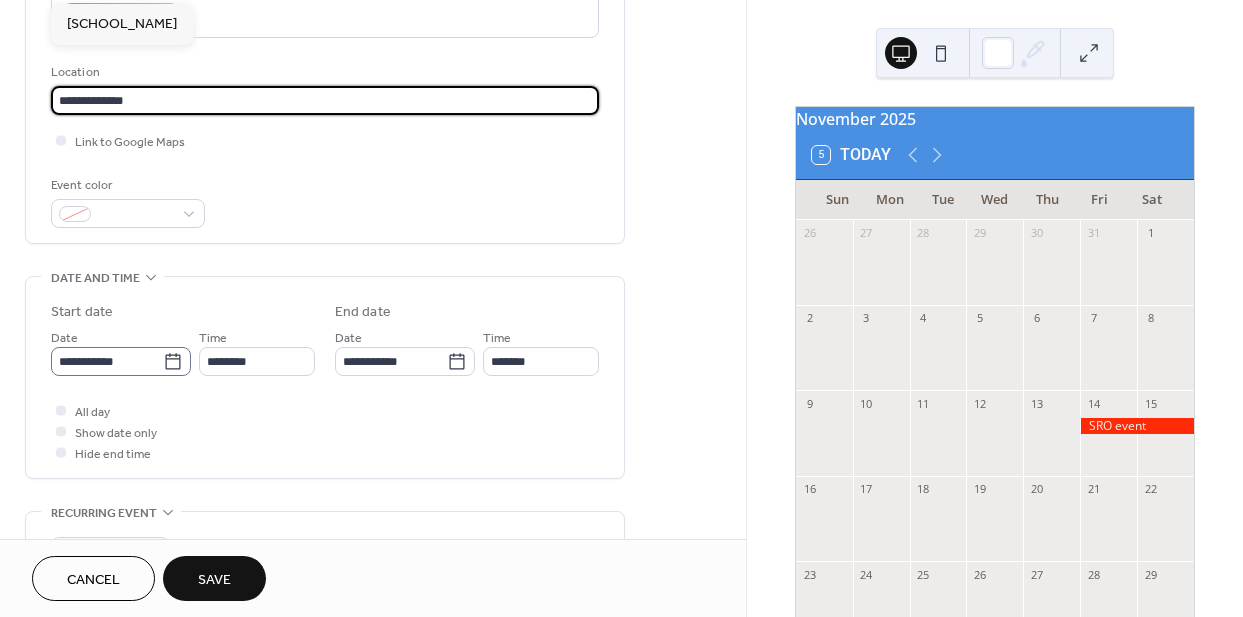 click 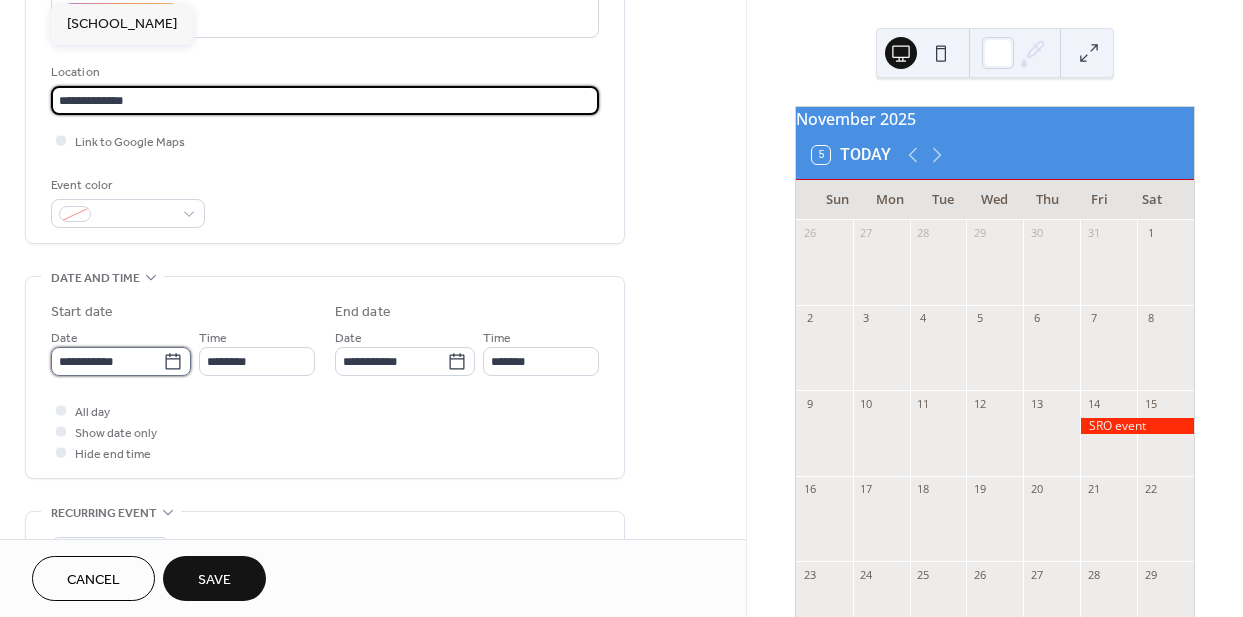 click on "**********" at bounding box center (107, 361) 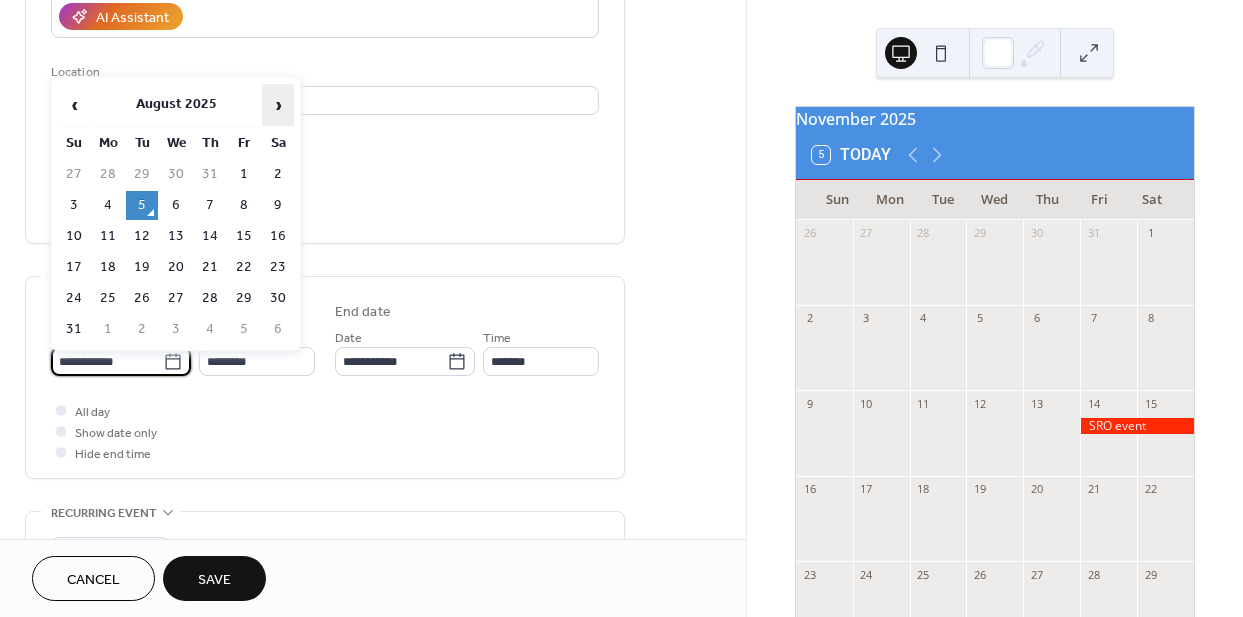 click on "›" at bounding box center (278, 105) 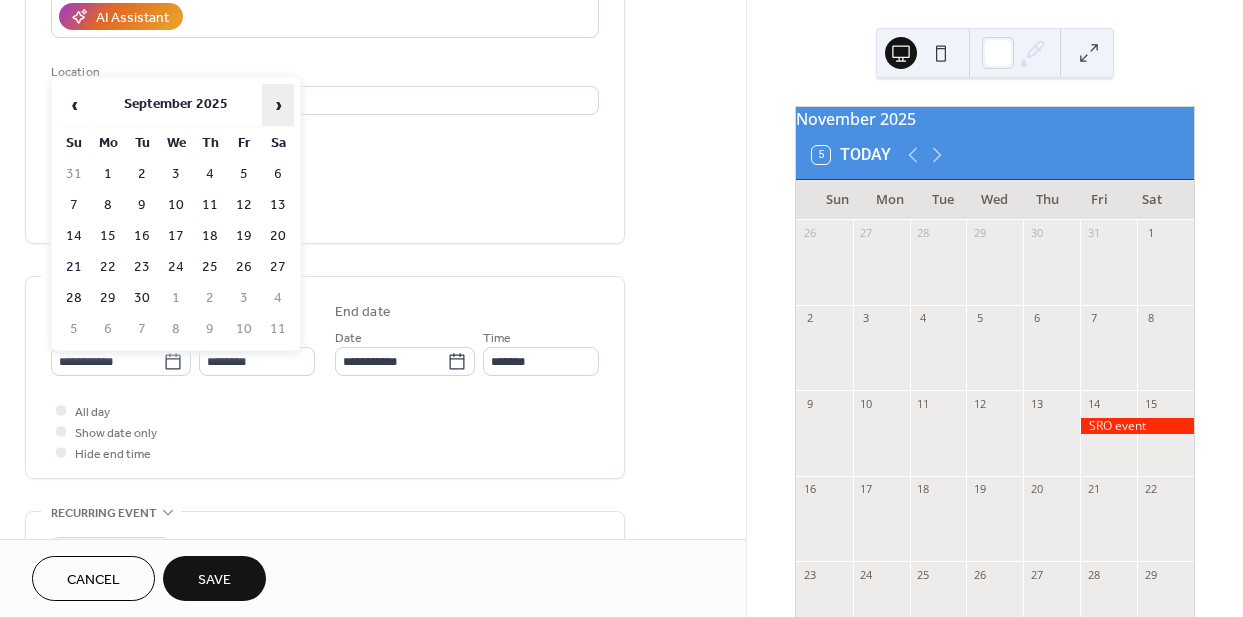 click on "›" at bounding box center [278, 105] 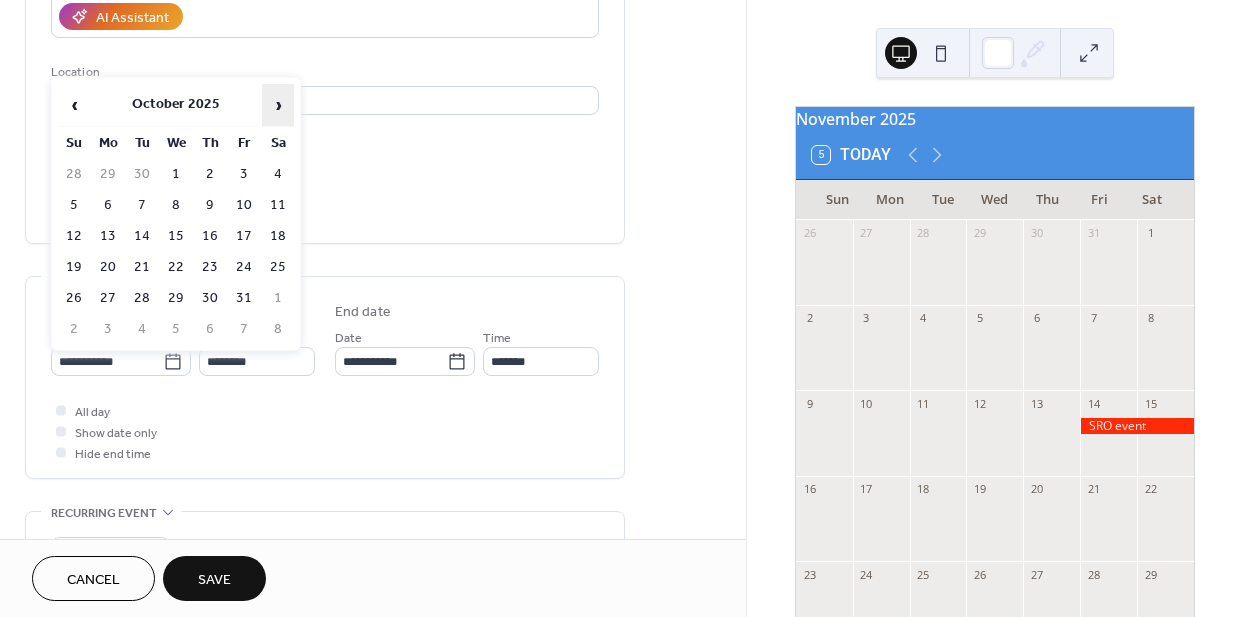 click on "›" at bounding box center (278, 105) 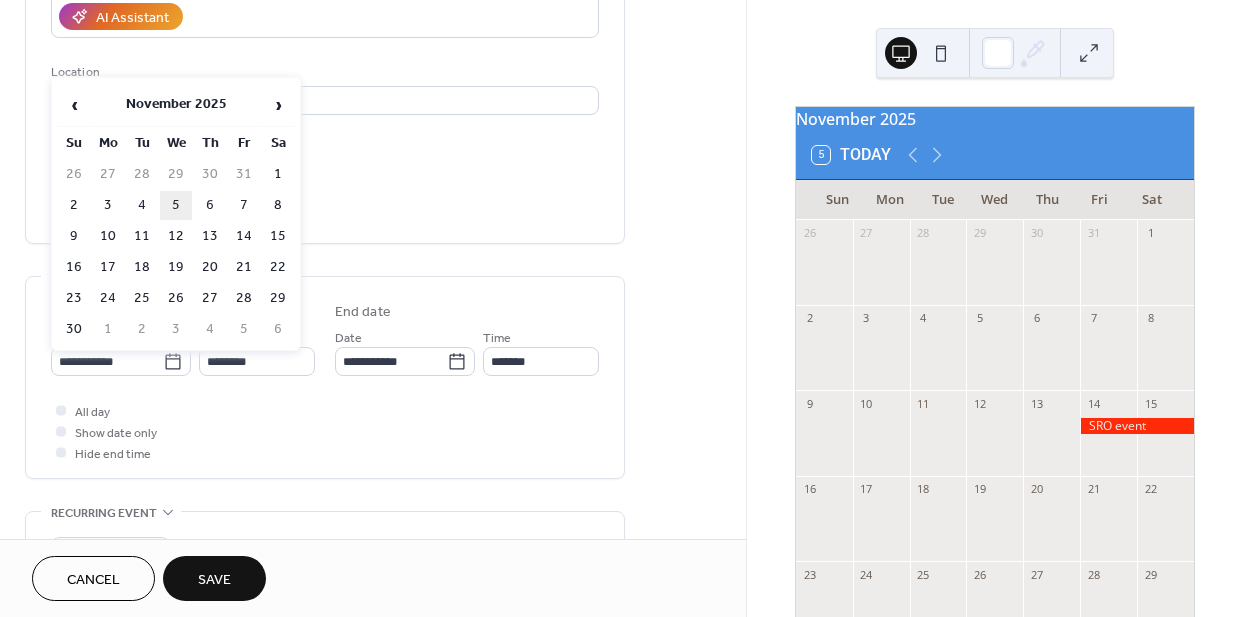 click on "5" at bounding box center (176, 205) 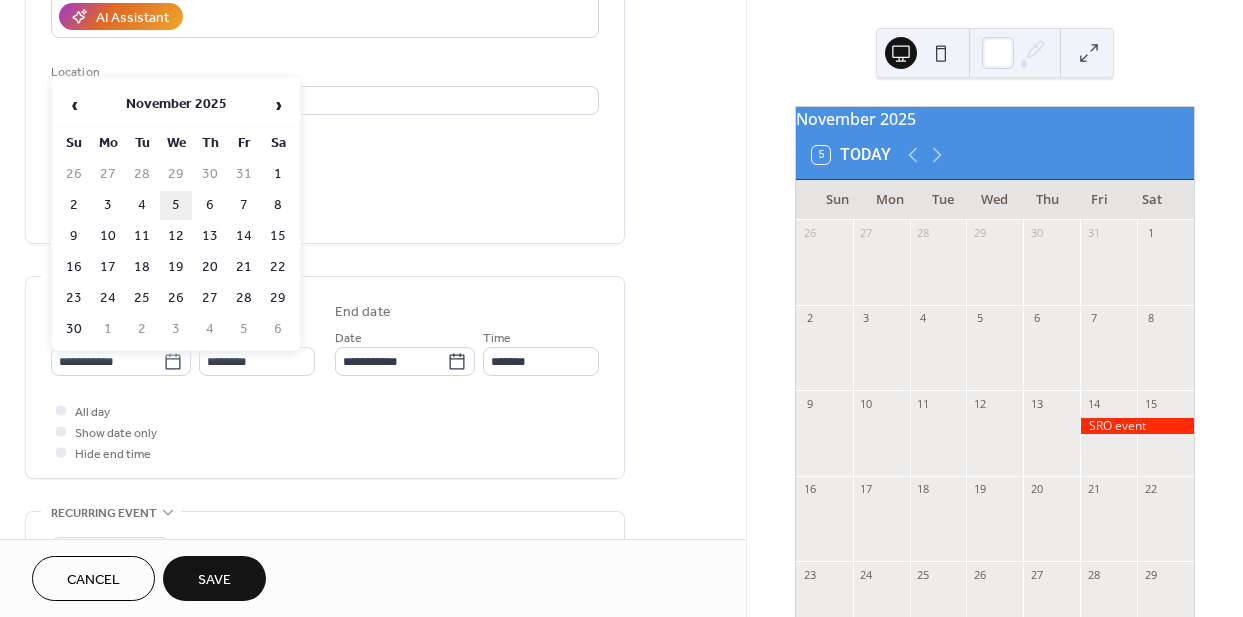 type on "**********" 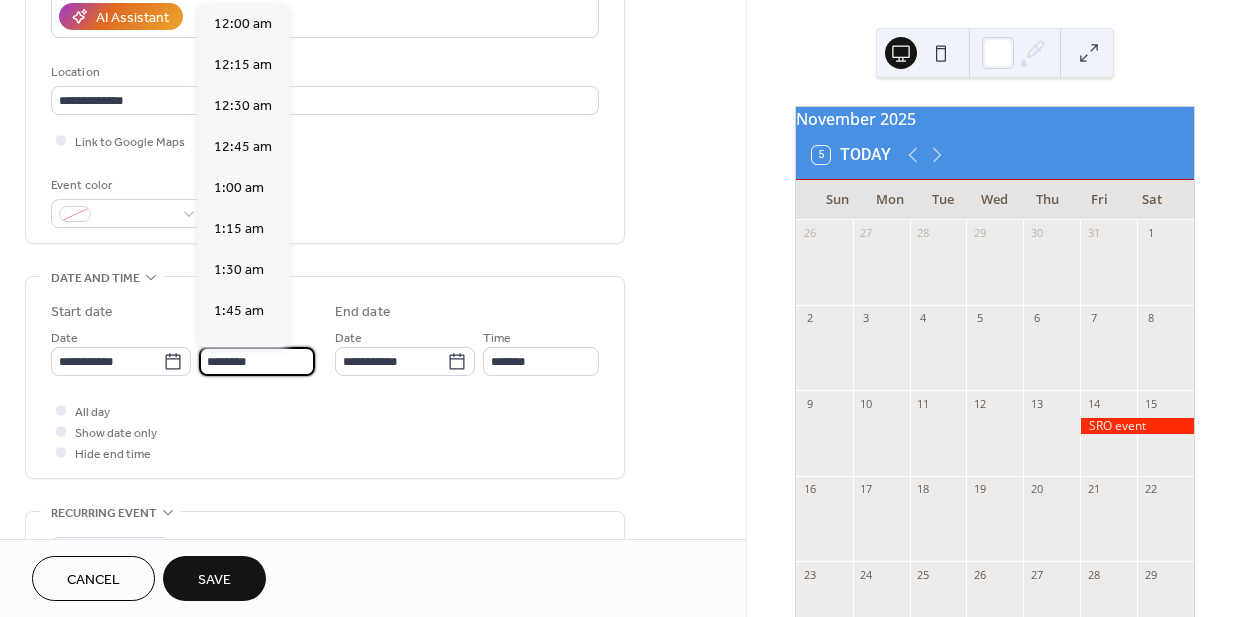 scroll, scrollTop: 1944, scrollLeft: 0, axis: vertical 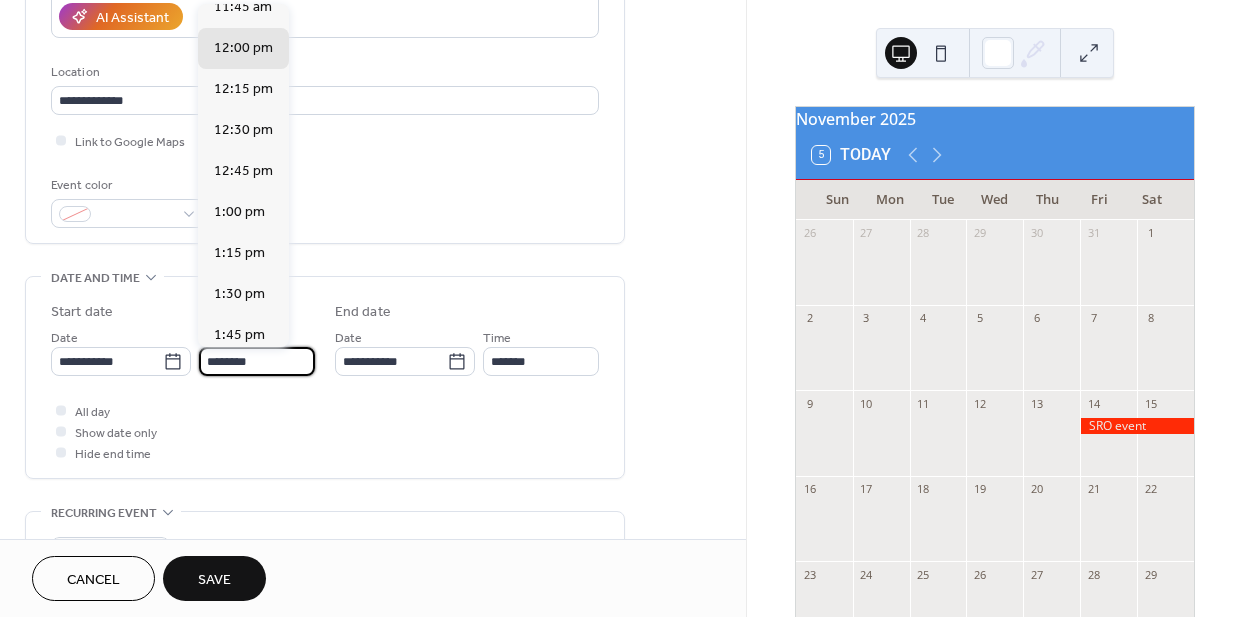 drag, startPoint x: 216, startPoint y: 359, endPoint x: 194, endPoint y: 359, distance: 22 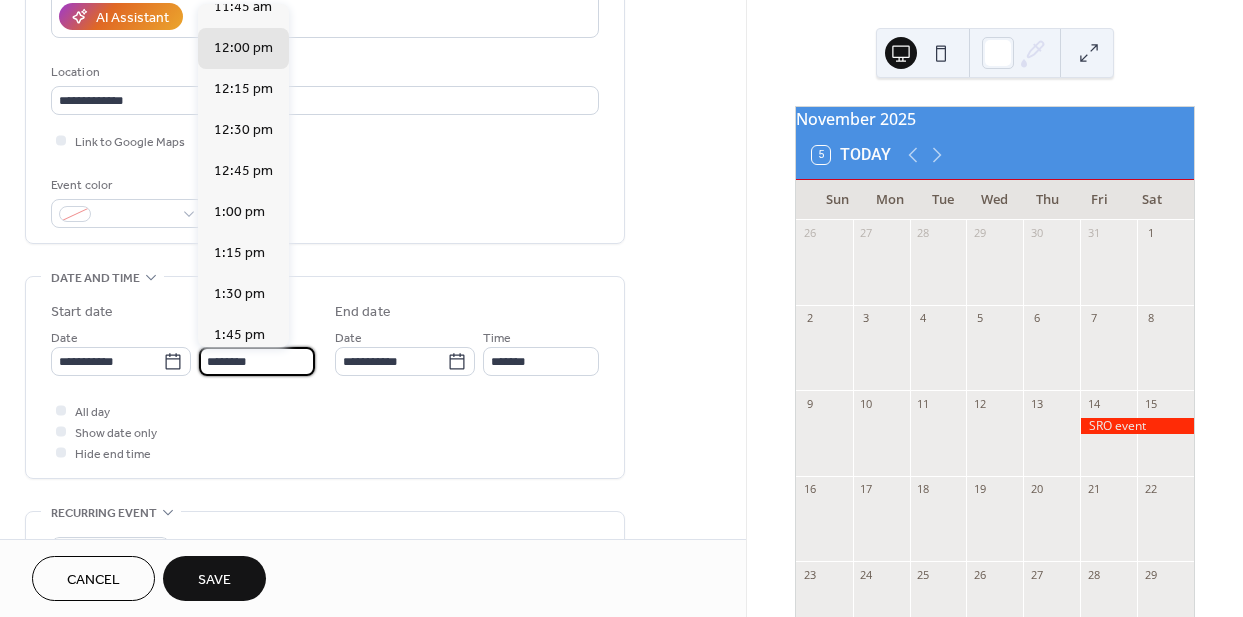 click on "**********" at bounding box center (183, 351) 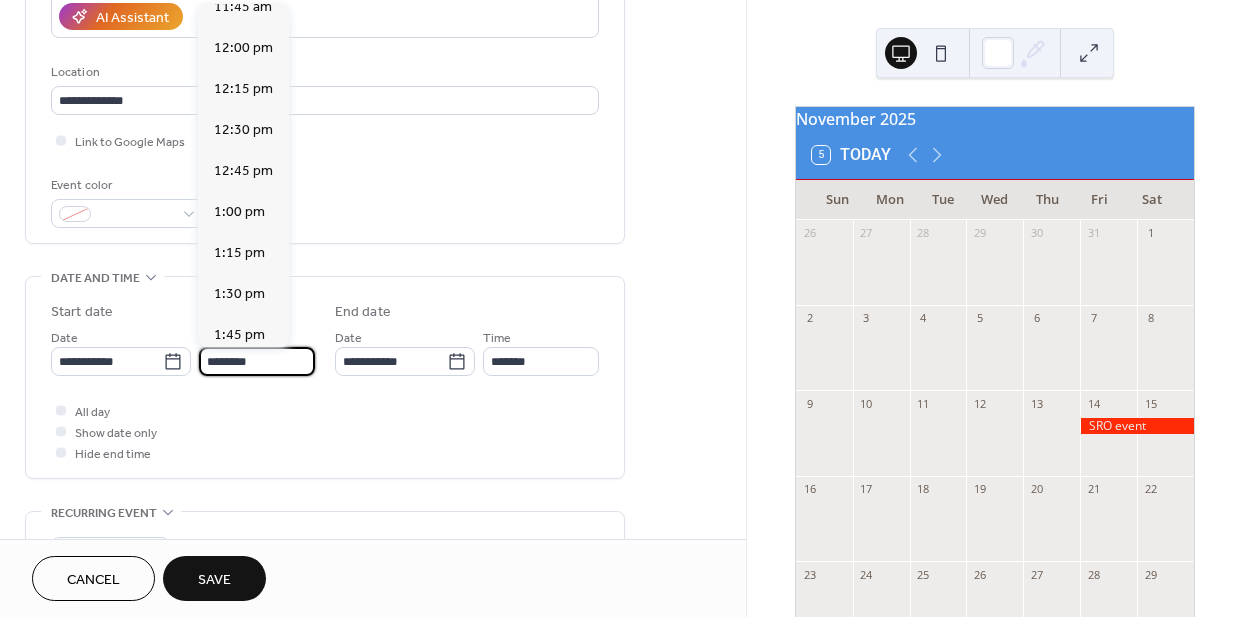 scroll, scrollTop: 3545, scrollLeft: 0, axis: vertical 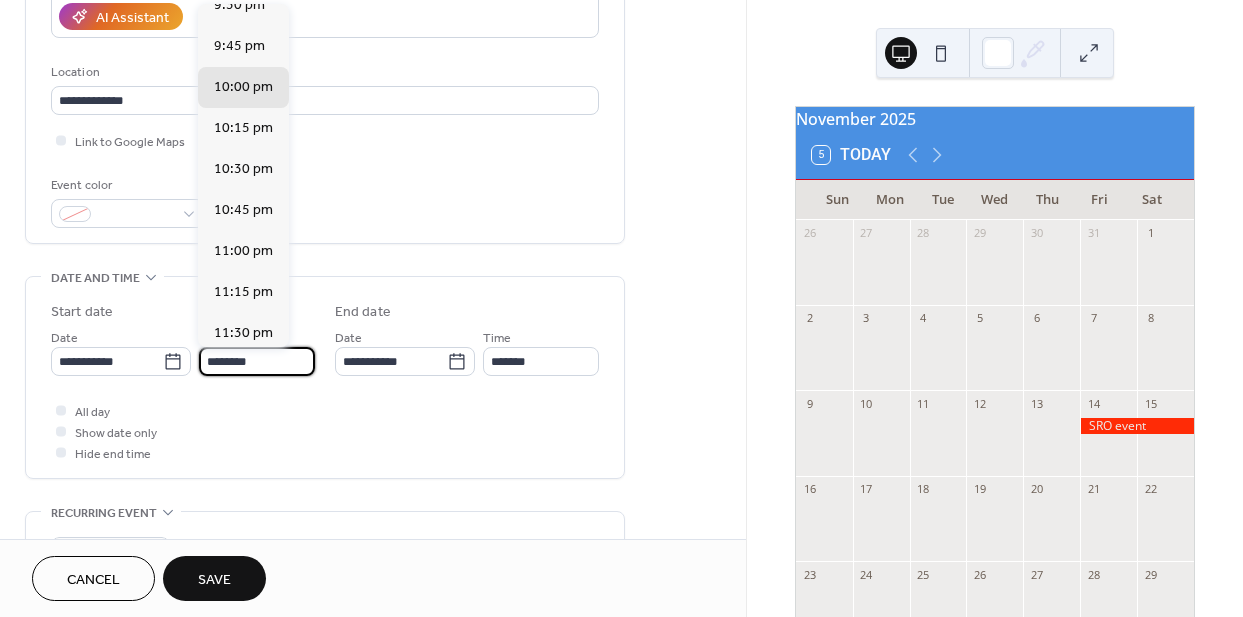 click on "********" at bounding box center [257, 361] 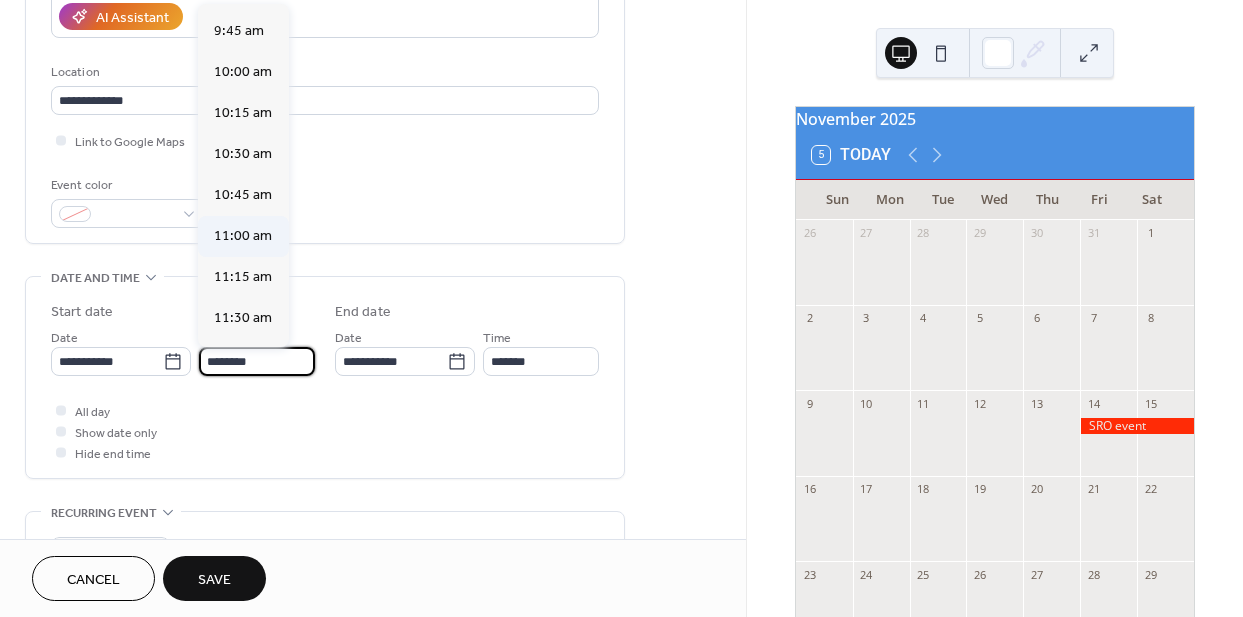 scroll, scrollTop: 1573, scrollLeft: 0, axis: vertical 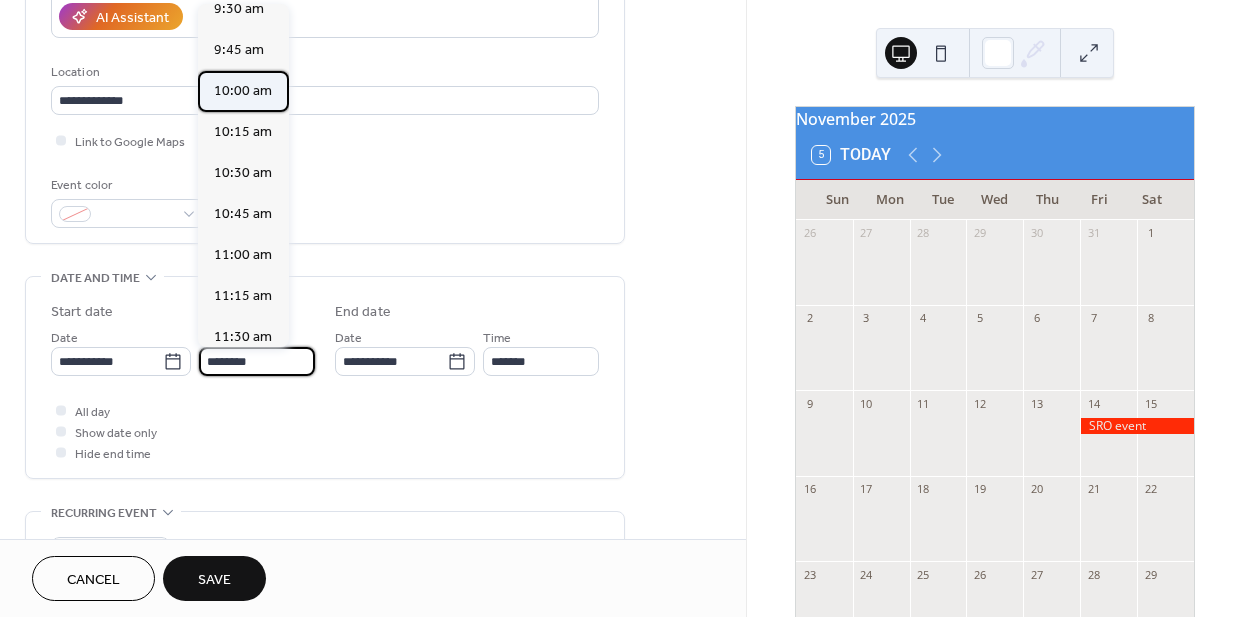 click on "10:00 am" at bounding box center [243, 91] 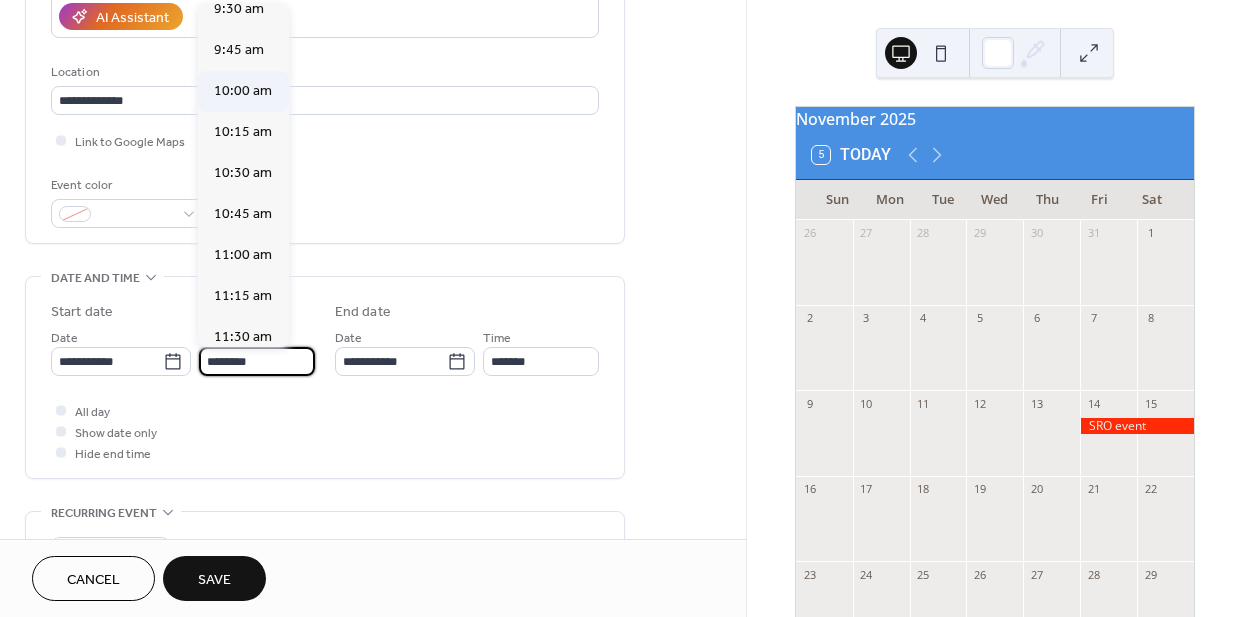 type on "********" 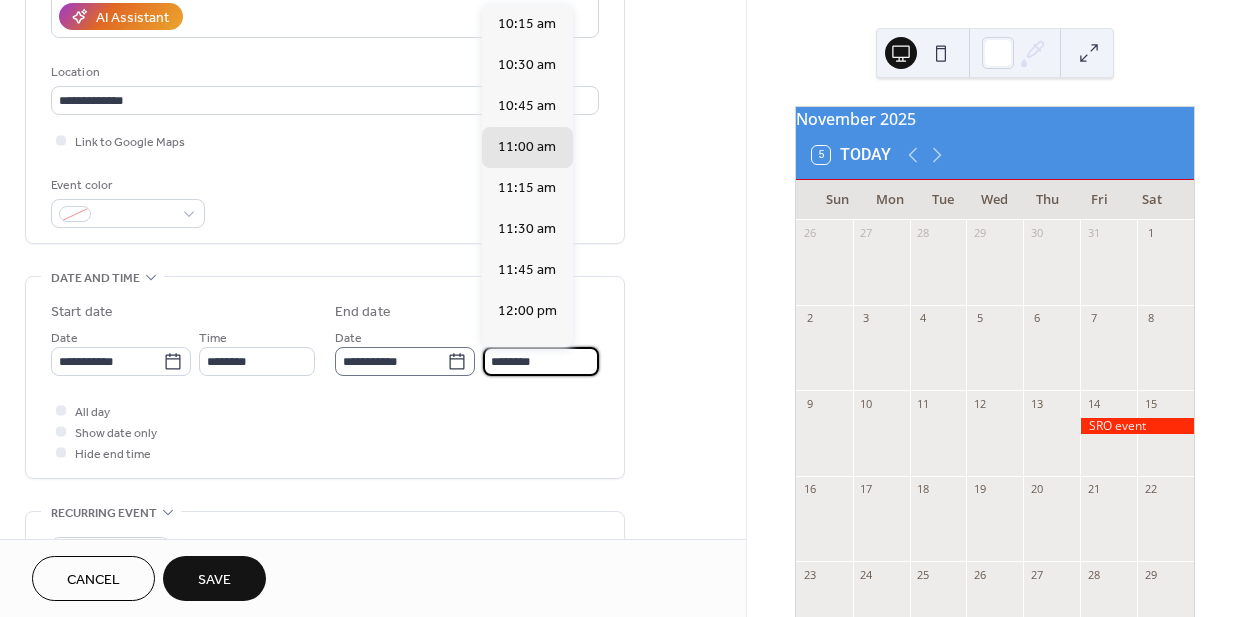 scroll, scrollTop: 1, scrollLeft: 0, axis: vertical 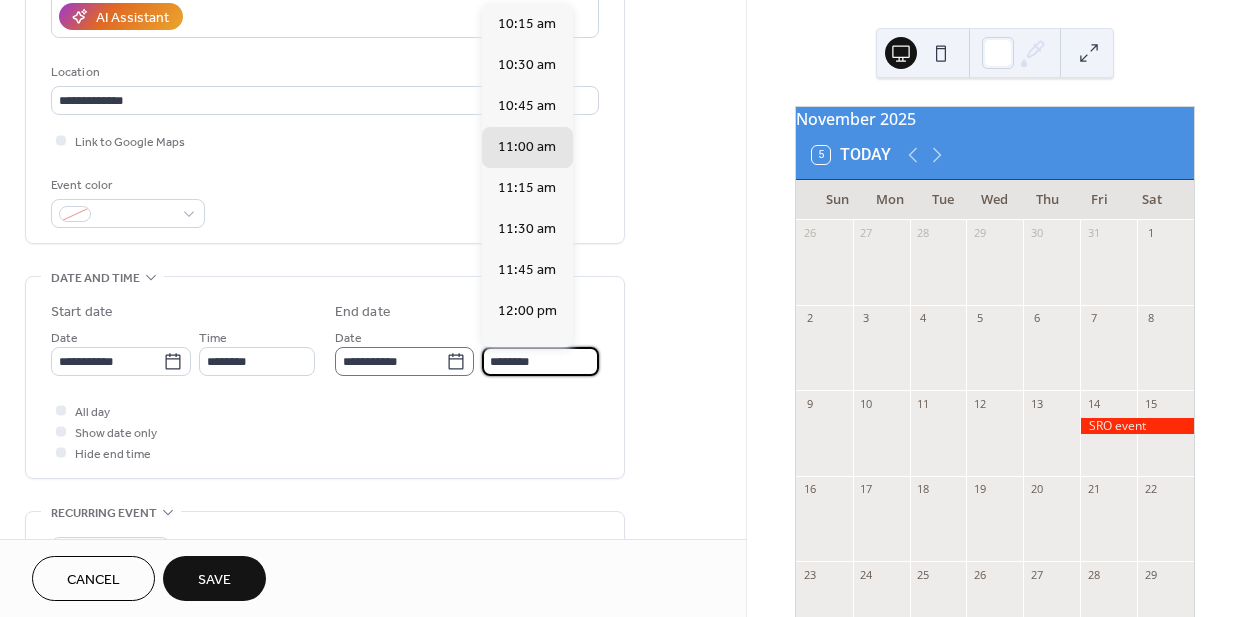 drag, startPoint x: 502, startPoint y: 364, endPoint x: 470, endPoint y: 364, distance: 32 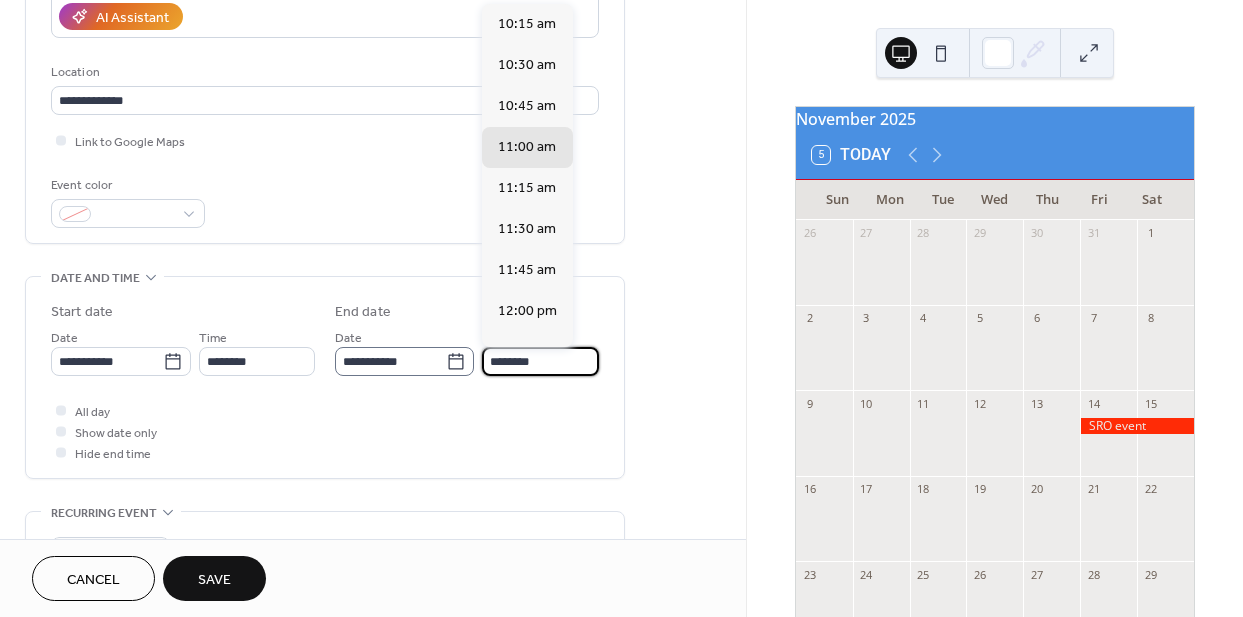 click on "**********" at bounding box center [467, 351] 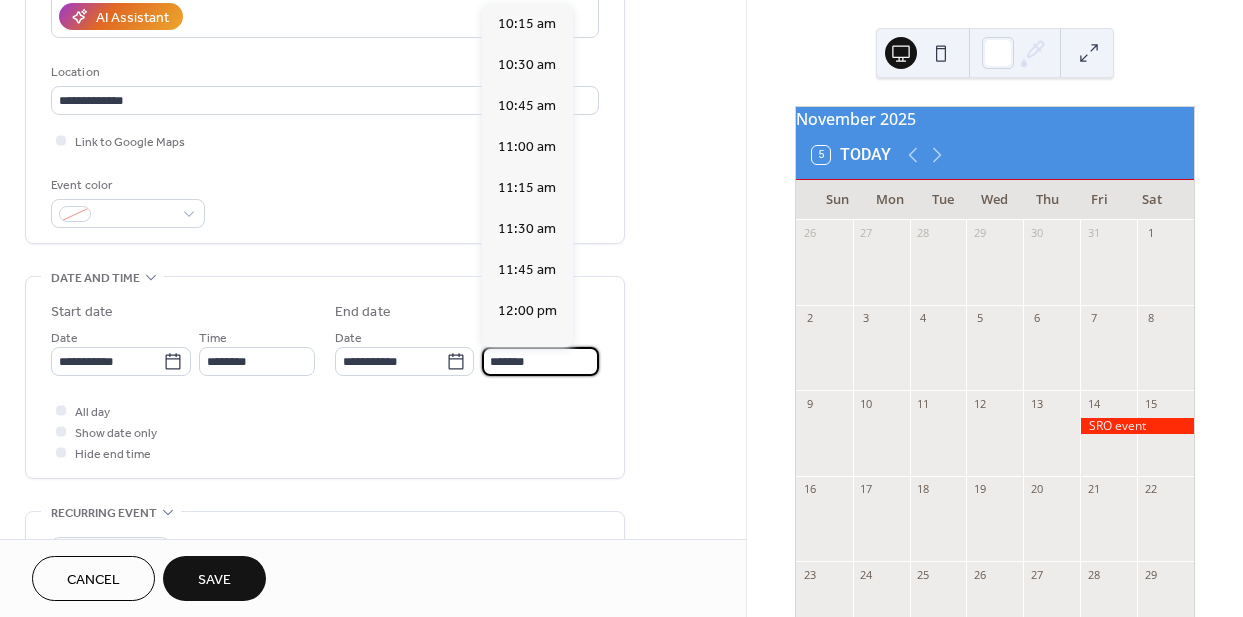 click on "*******" at bounding box center (540, 361) 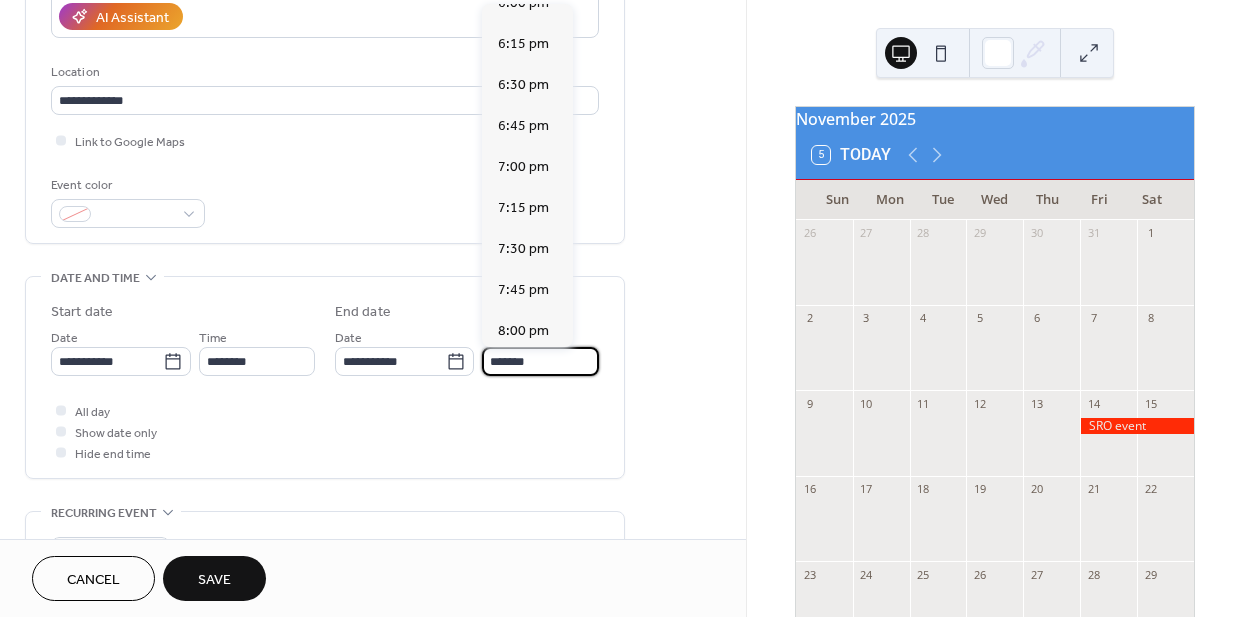 scroll, scrollTop: 1296, scrollLeft: 0, axis: vertical 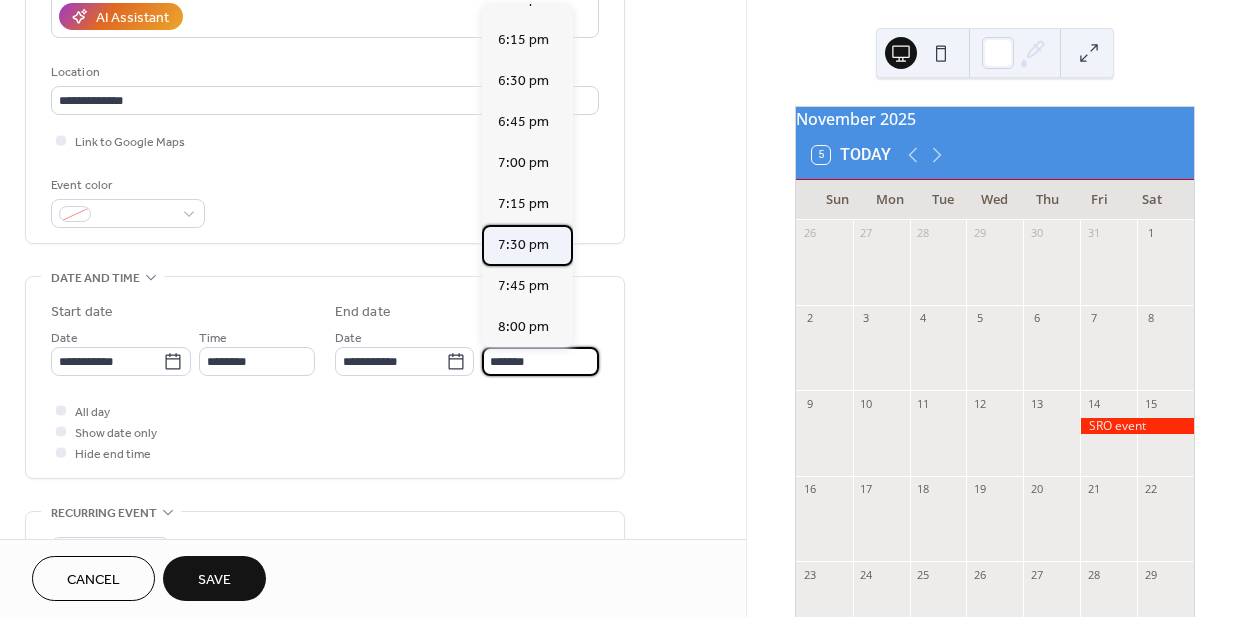 click on "7:30 pm" at bounding box center (523, 245) 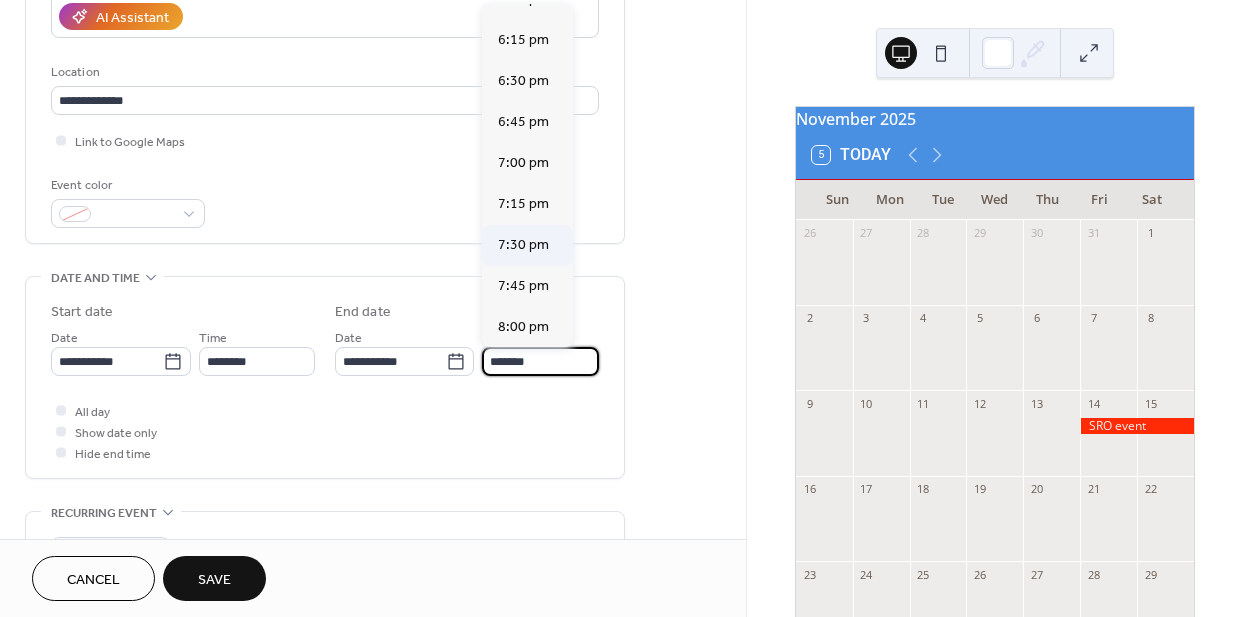 type on "*******" 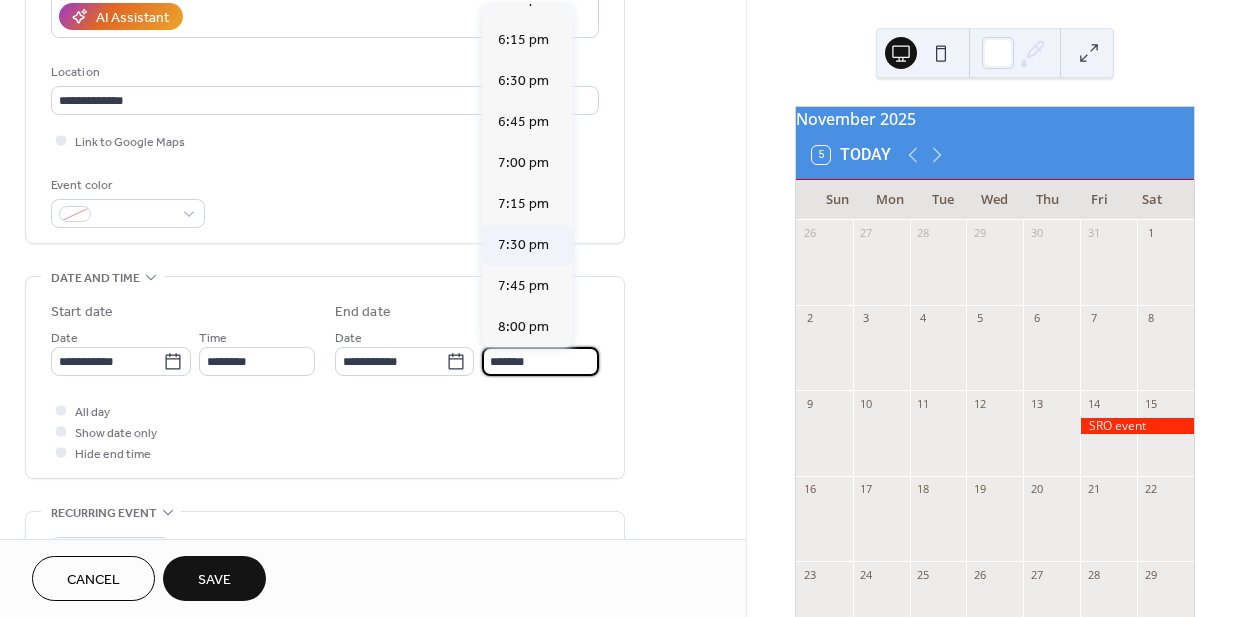 scroll, scrollTop: 0, scrollLeft: 0, axis: both 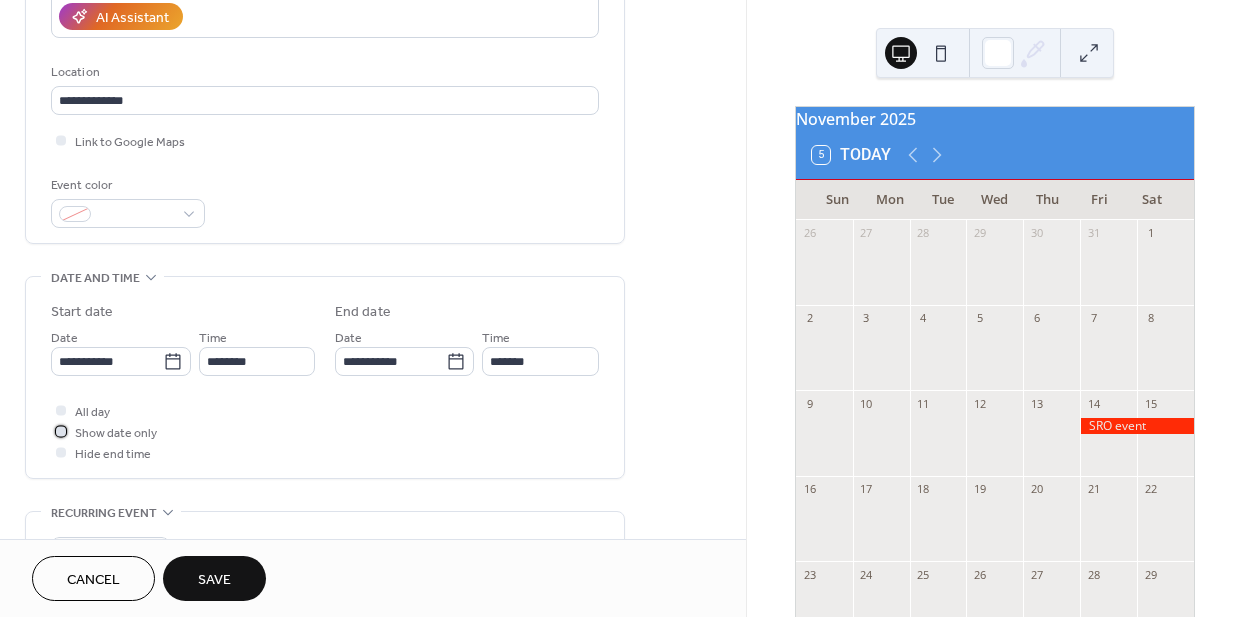 click on "Show date only" at bounding box center (116, 433) 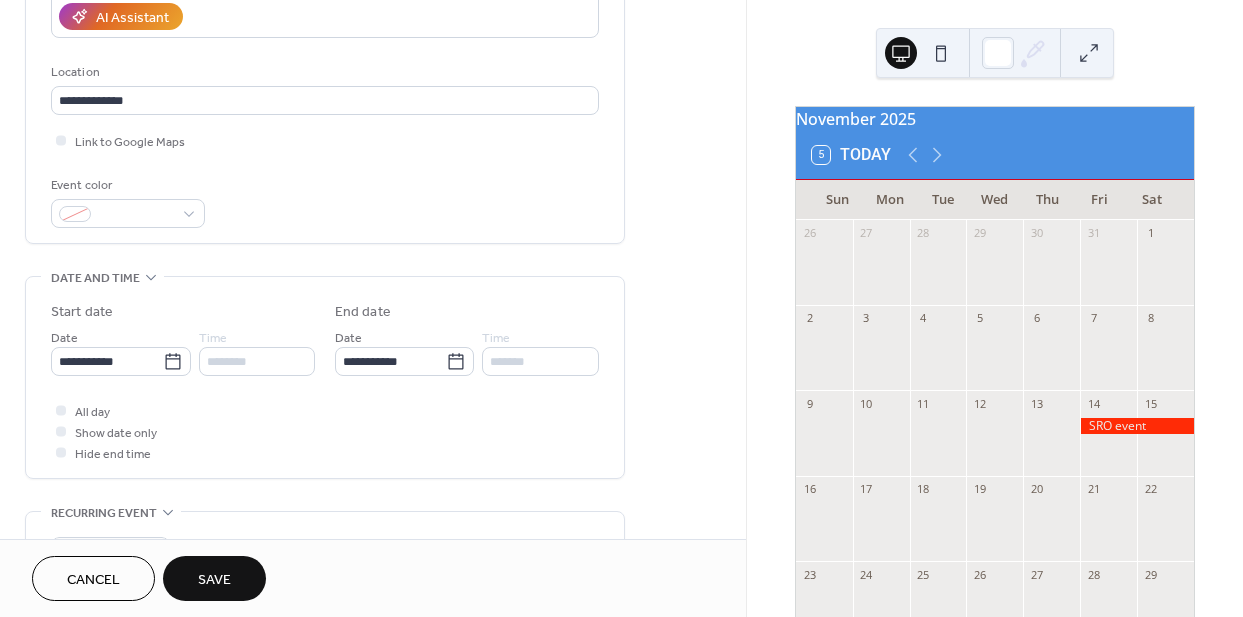 click on "Save" at bounding box center (214, 580) 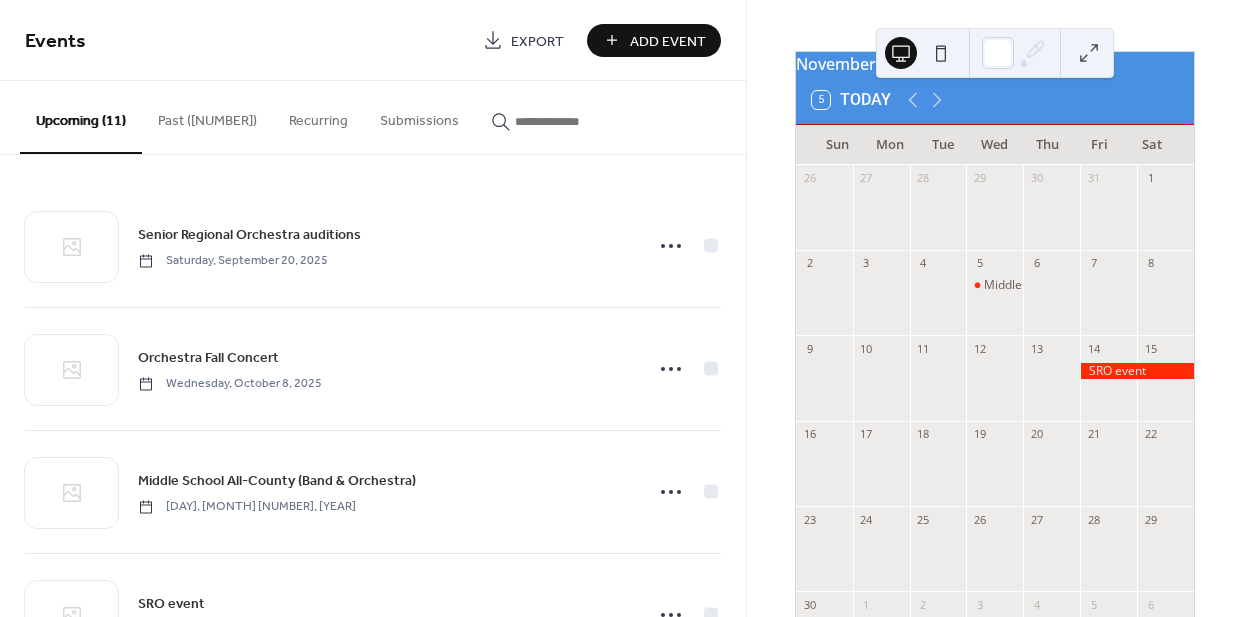 scroll, scrollTop: 33, scrollLeft: 0, axis: vertical 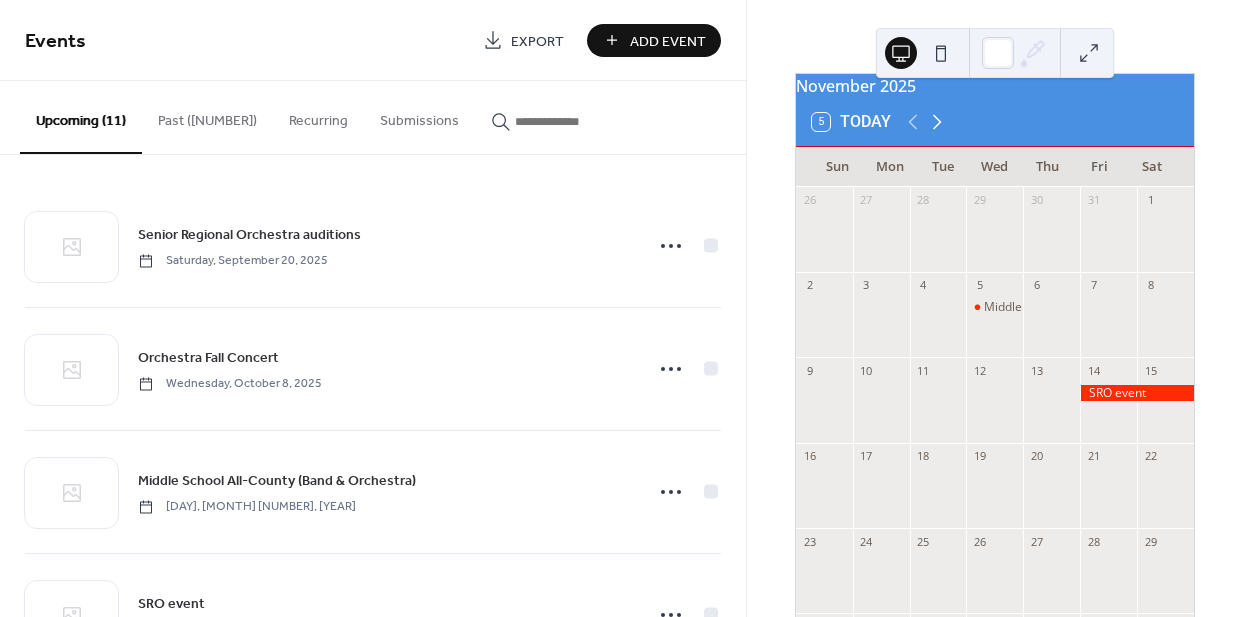 click 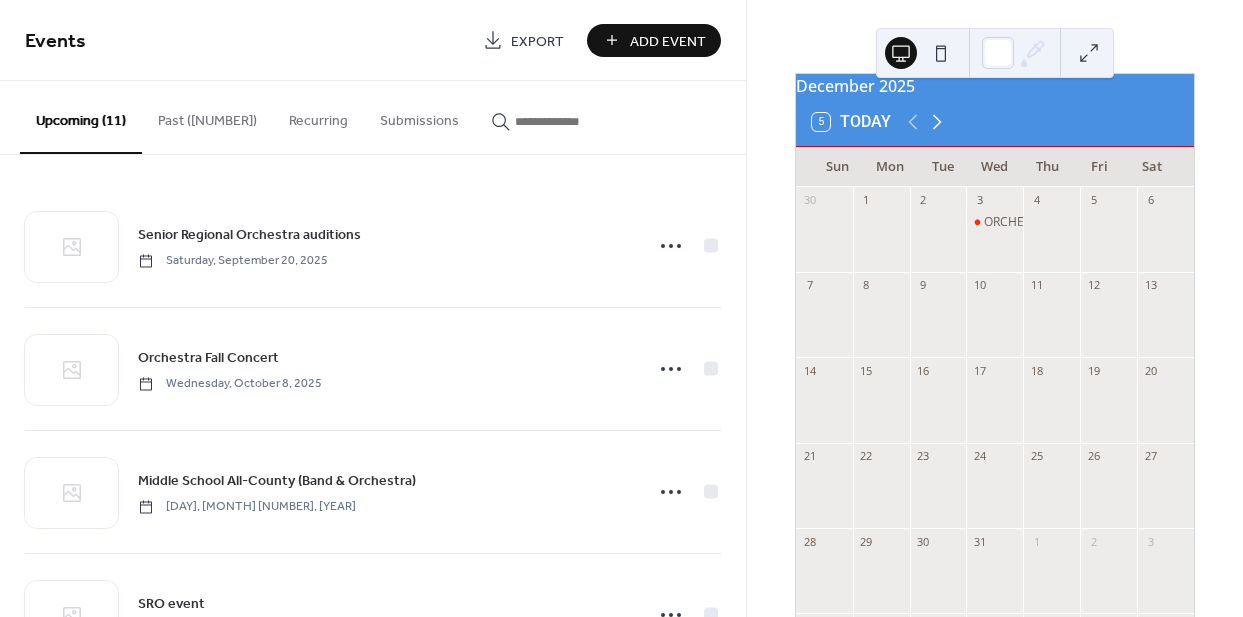 click 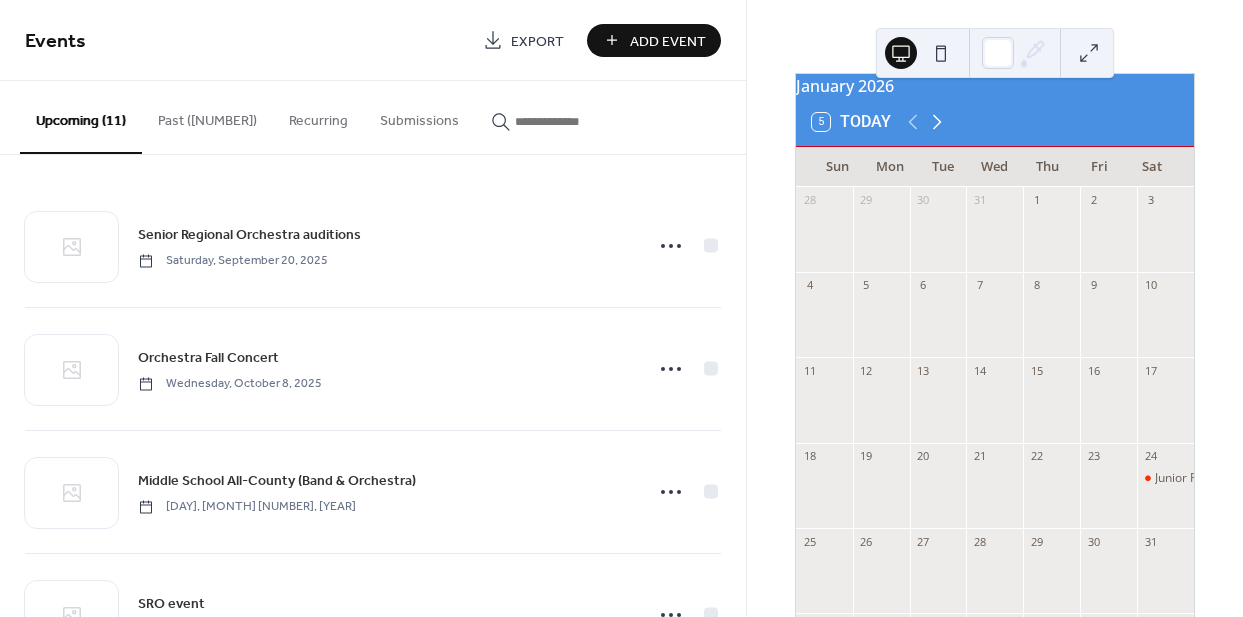 click 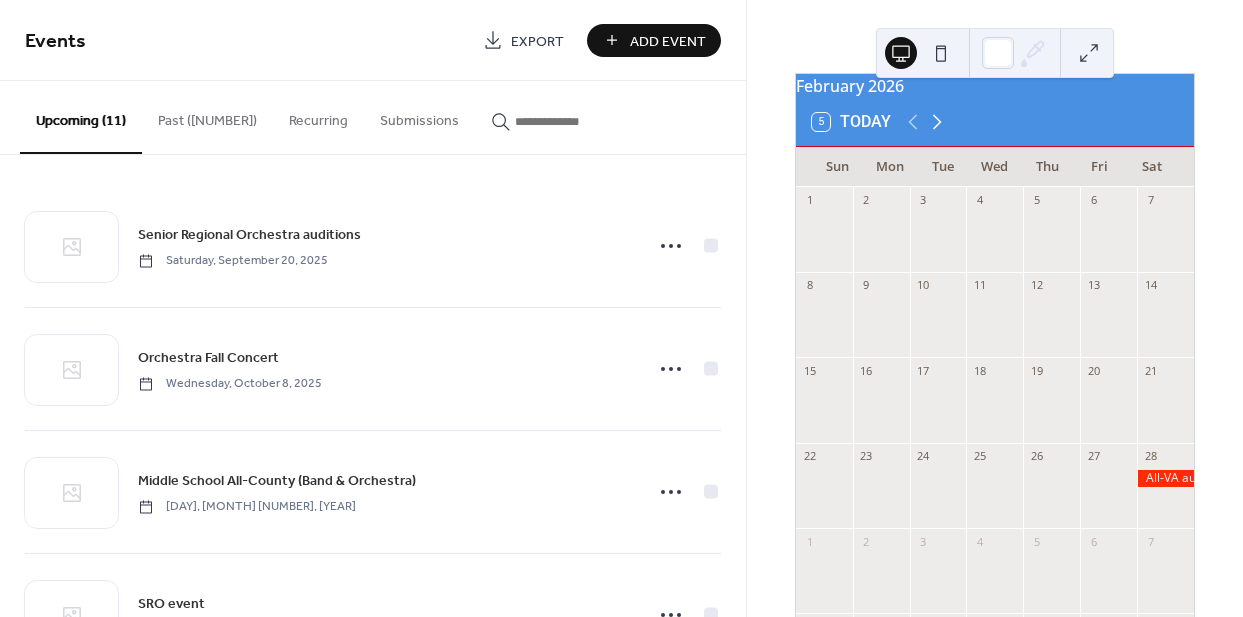 click 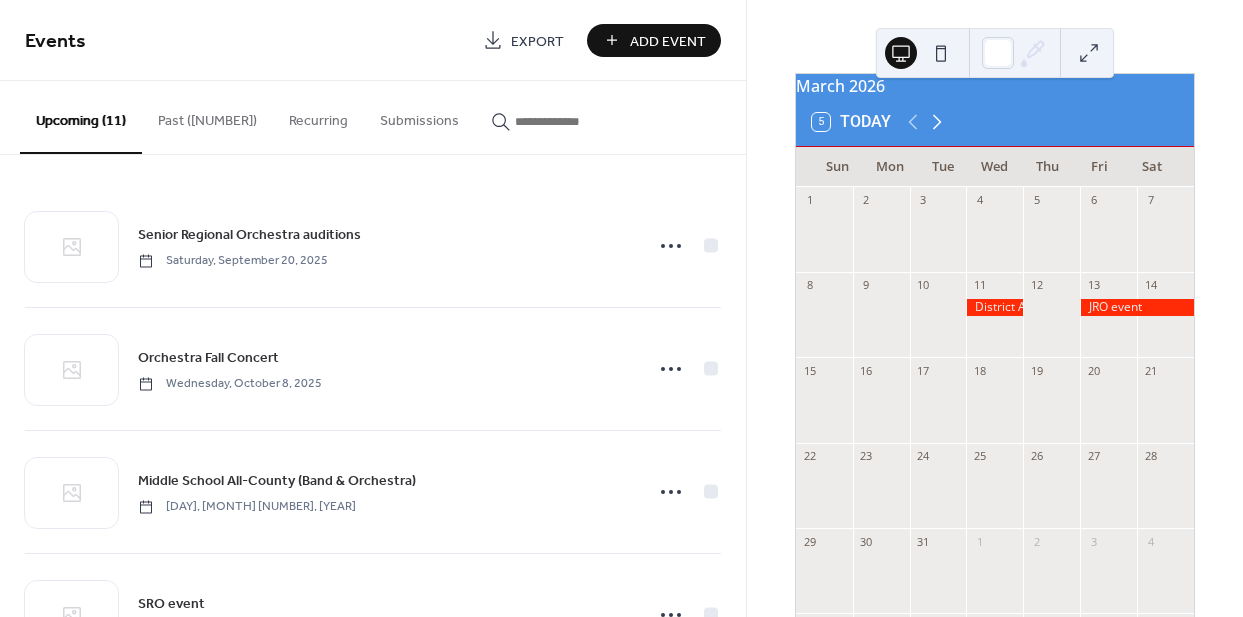 click 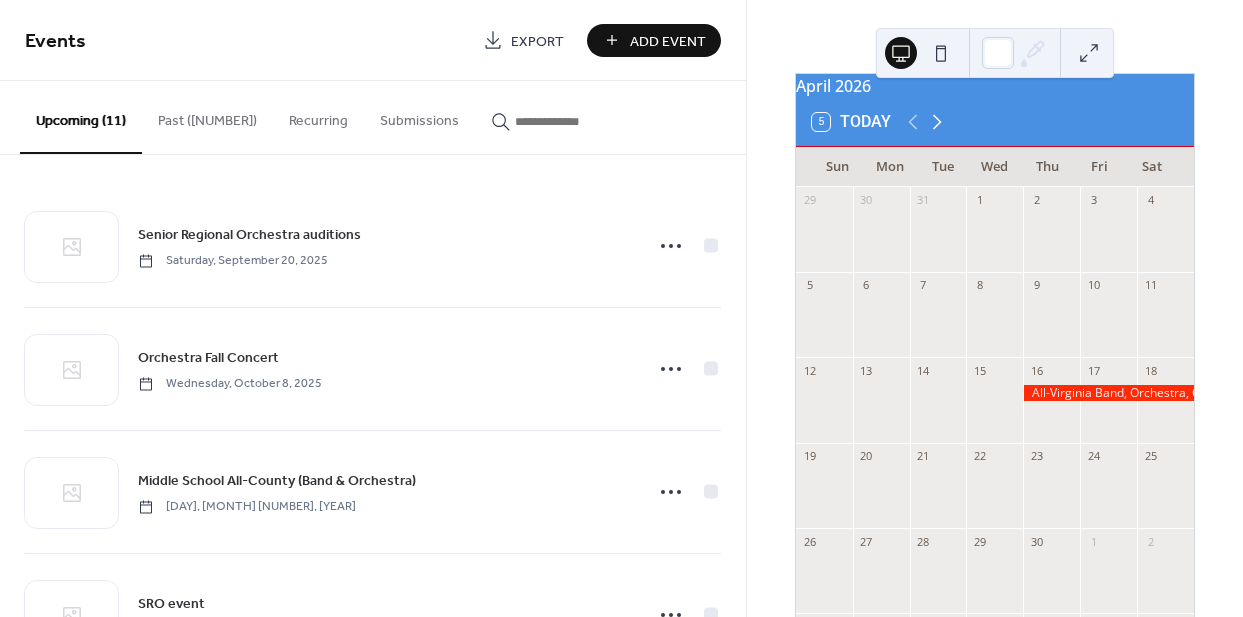 click 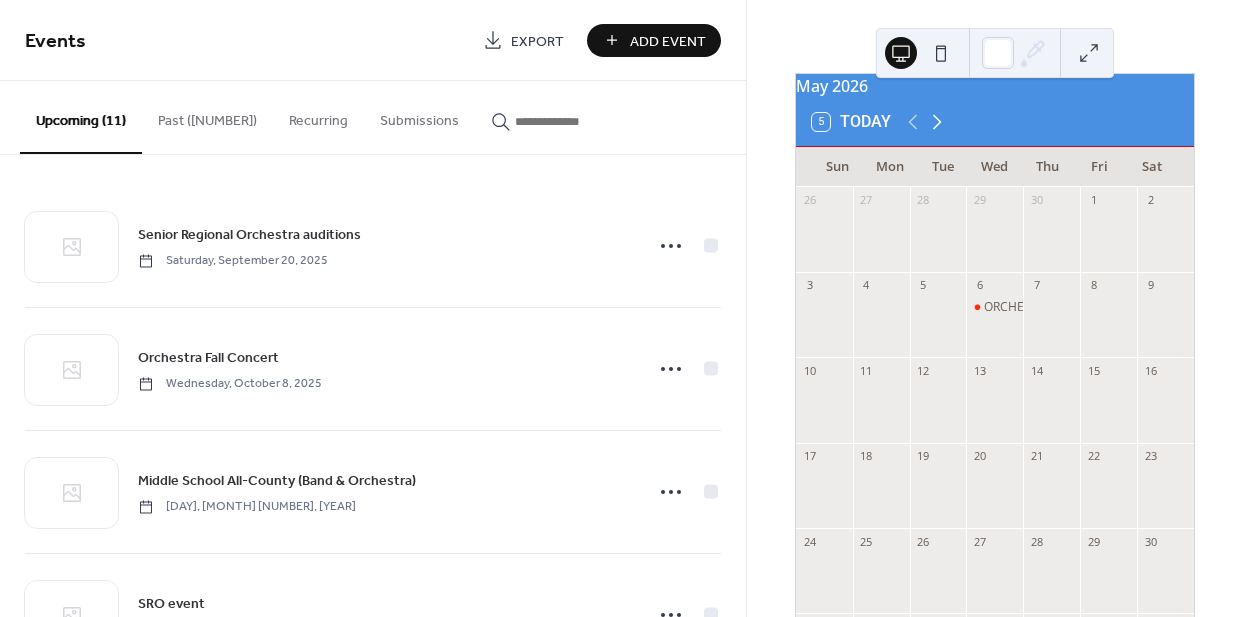 click 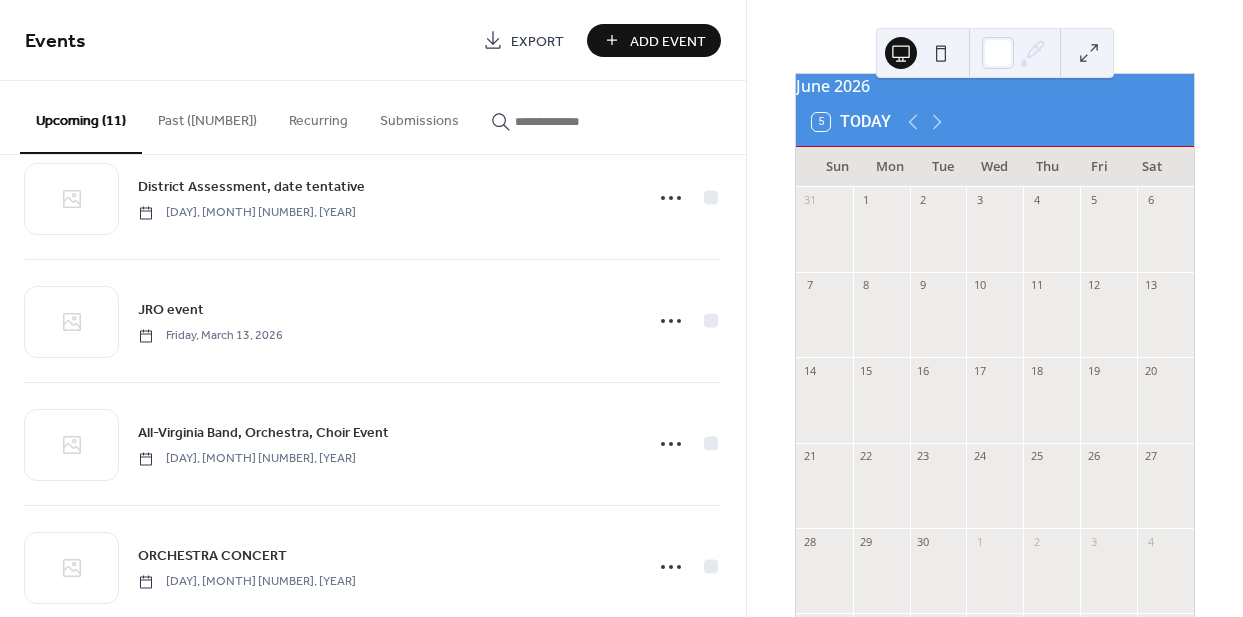 scroll, scrollTop: 950, scrollLeft: 0, axis: vertical 